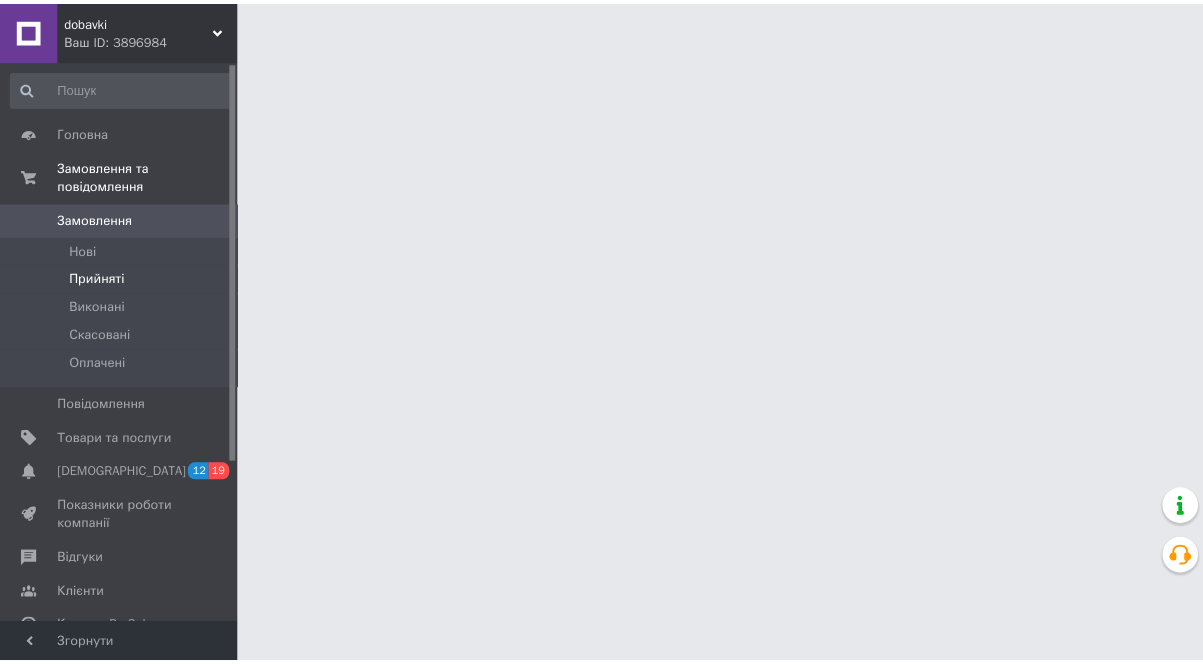scroll, scrollTop: 0, scrollLeft: 0, axis: both 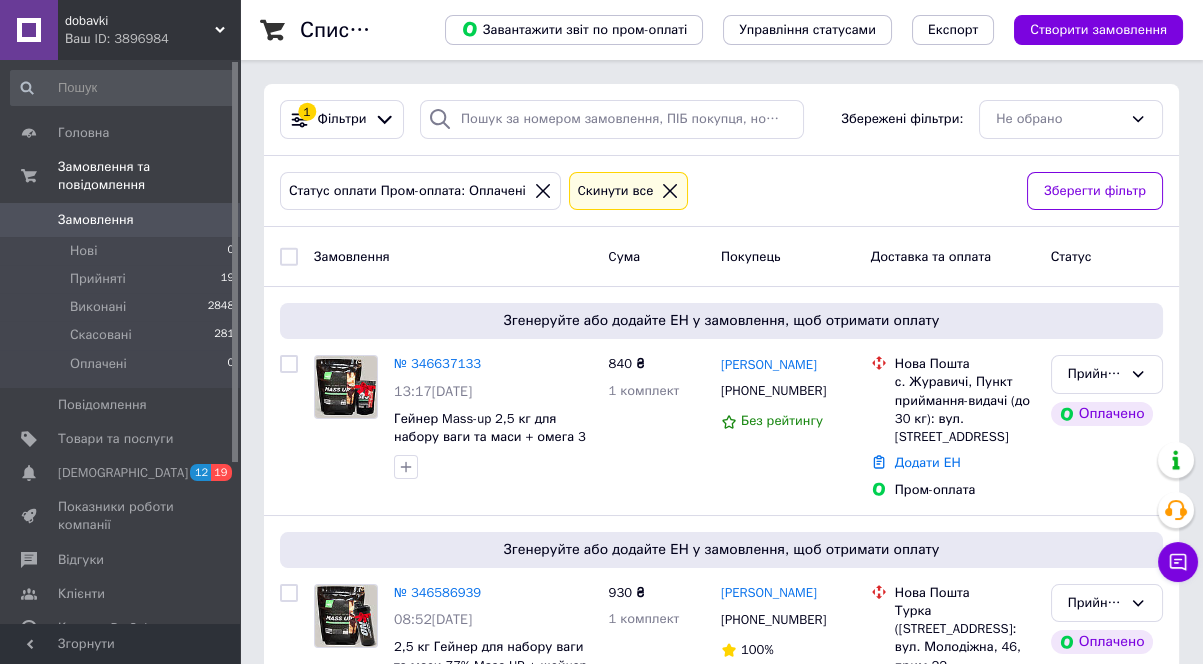 click on "Cкинути все" at bounding box center (629, 191) 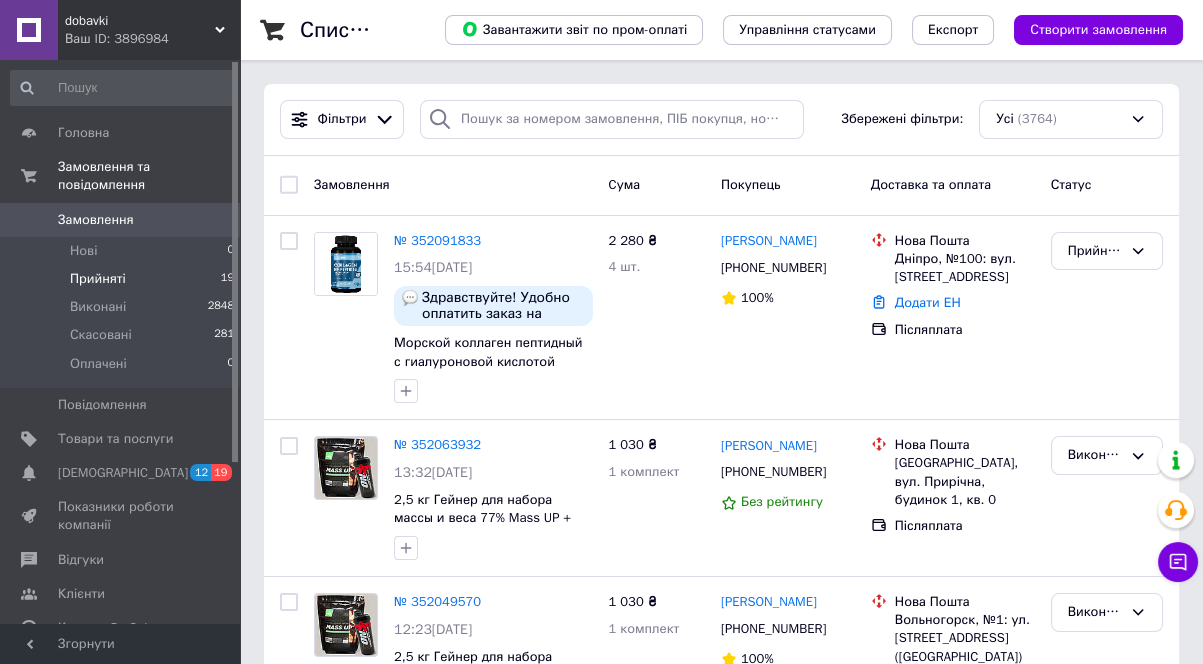 click on "Прийняті" at bounding box center (98, 279) 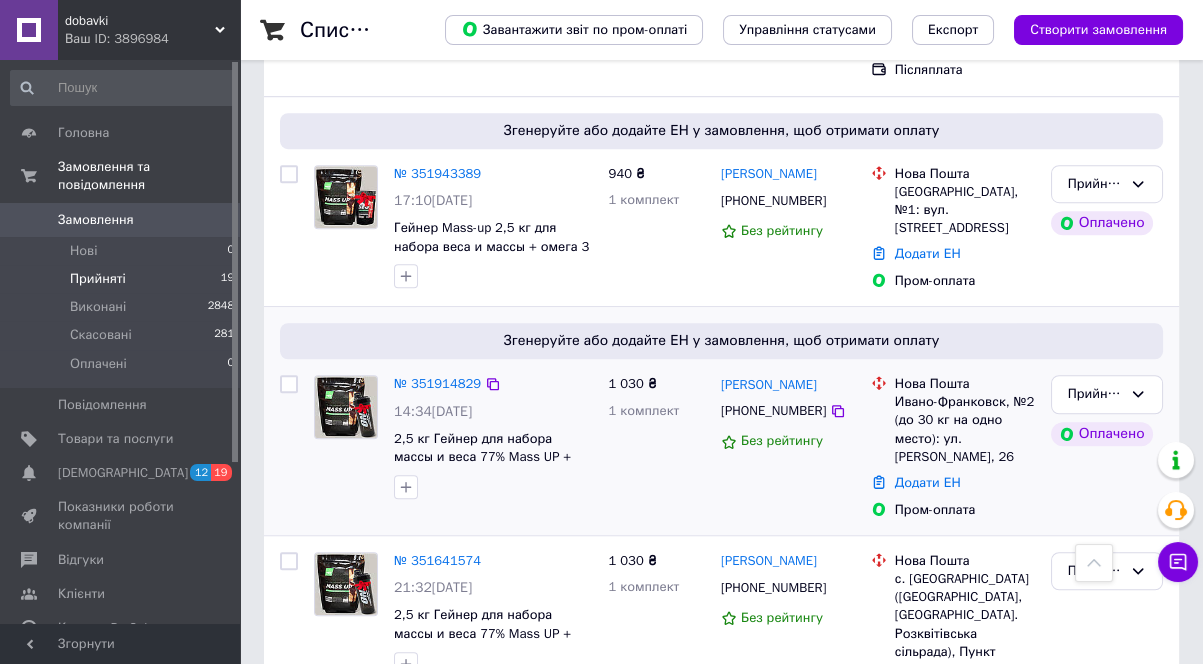 scroll, scrollTop: 2522, scrollLeft: 0, axis: vertical 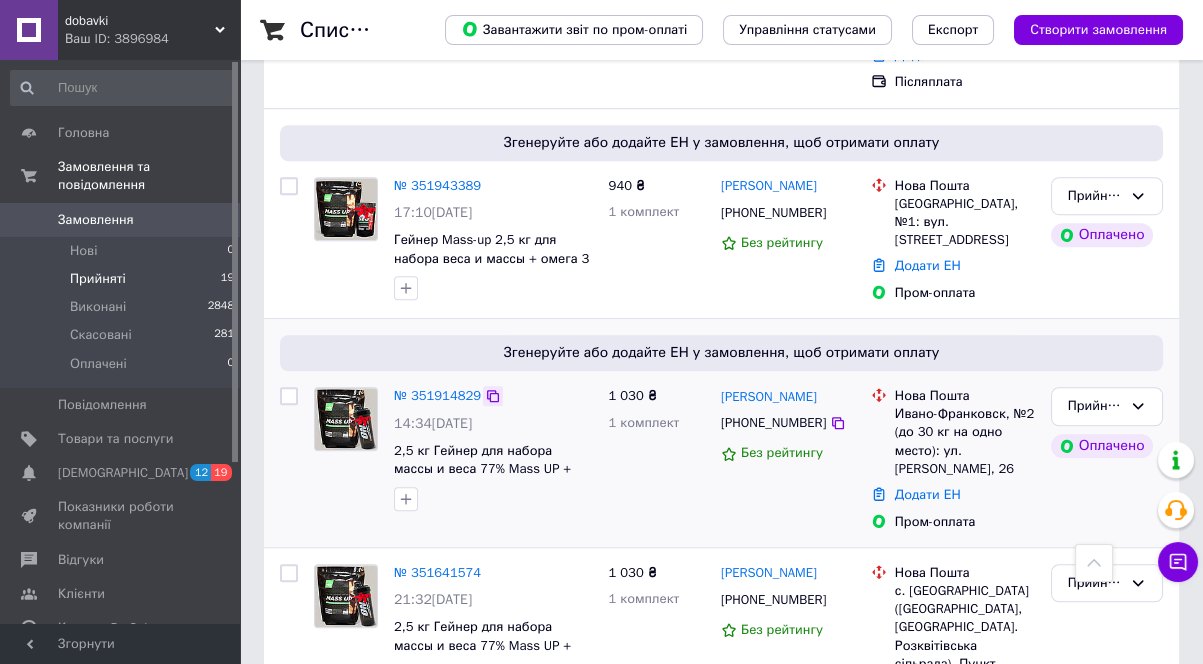 click 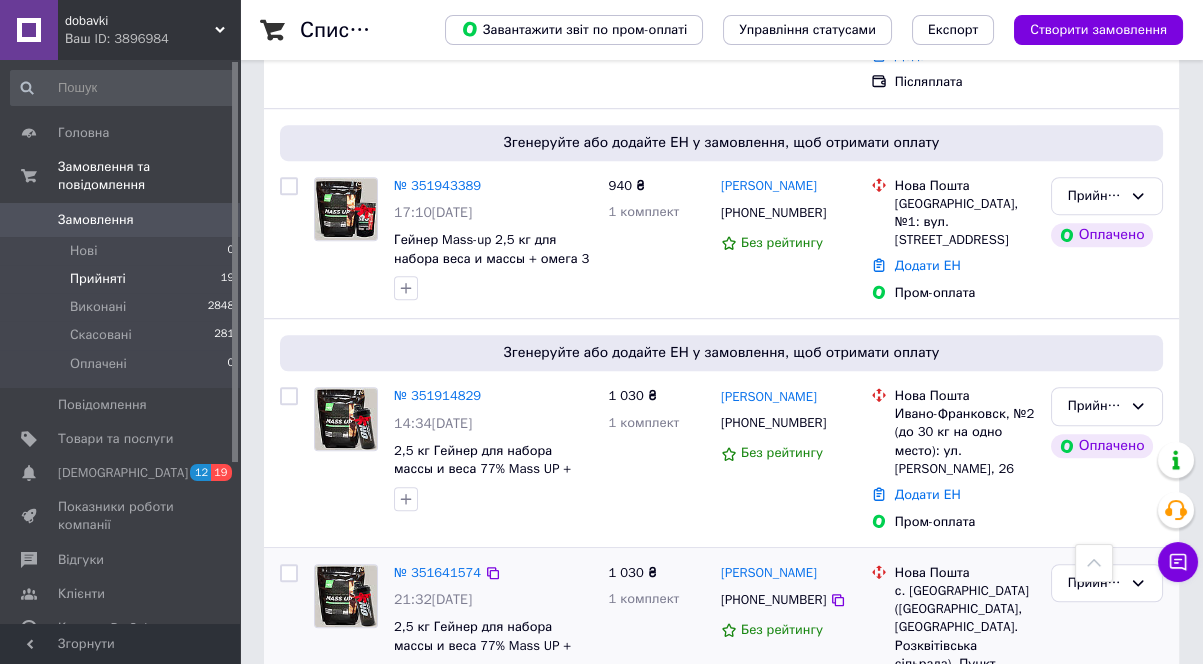 click on "Нова Пошта с. Ставкове (Одеська обл., Березівський р-н. Розквітівська сільрада), Пункт приймання-видачі (до 30 кг): вул. Центральна, 2а" at bounding box center (953, 646) 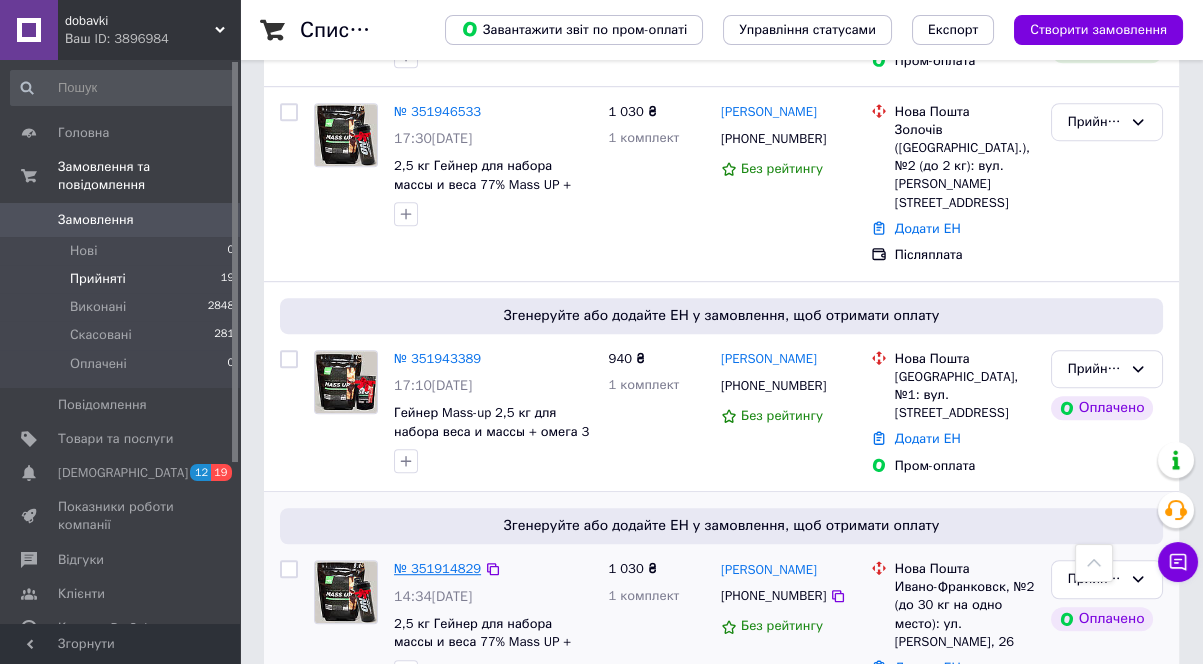 scroll, scrollTop: 2341, scrollLeft: 0, axis: vertical 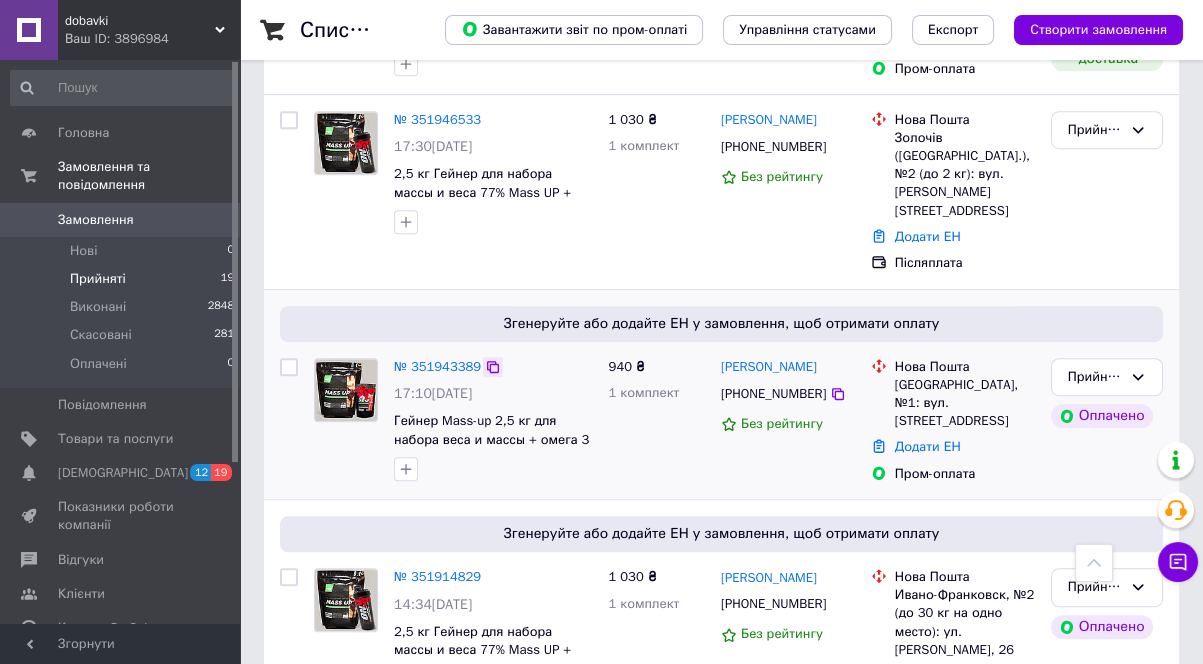 click 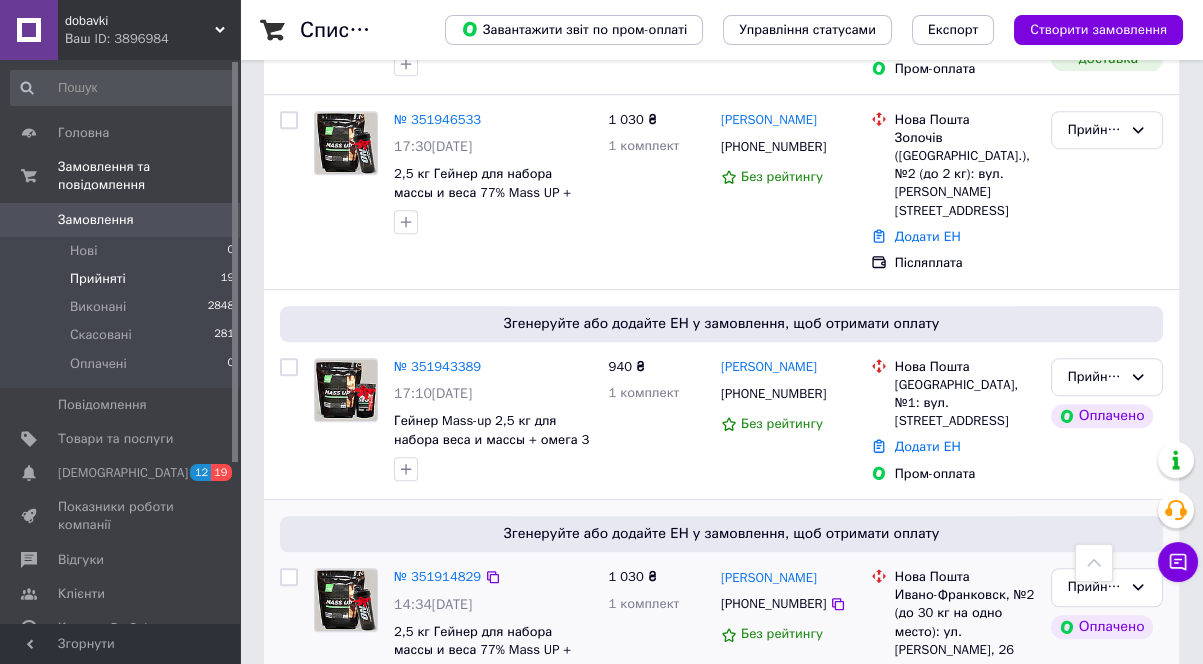 click on "Згенеруйте або додайте ЕН у замовлення, щоб отримати оплату № 351914829 14:34, 09.07.2025 2,5 кг Гейнер для набора массы и веса 77% Mass UP + шейкер в подарок Клубника 1 030 ₴ 1 комплект Богдан Яблінчук +380979146786 Без рейтингу Нова Пошта Ивано-Франковск, №2 (до 30 кг на одно место): ул. Вовчинецкая, 26 Додати ЕН Пром-оплата Прийнято Оплачено" at bounding box center [721, 614] 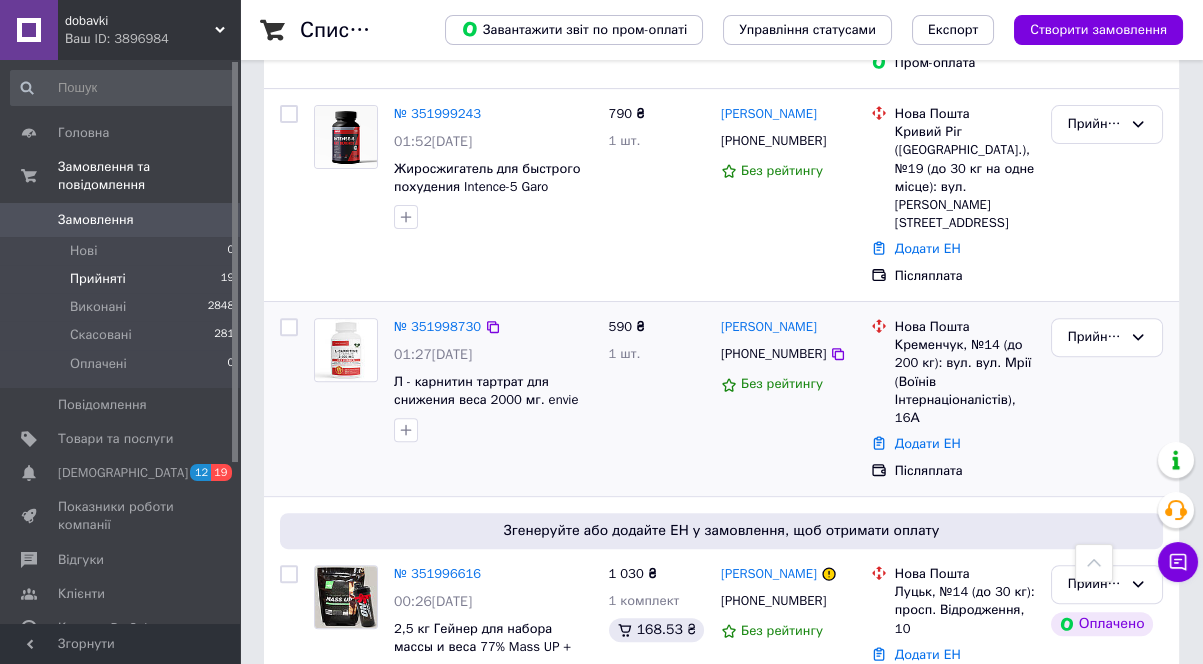 scroll, scrollTop: 1432, scrollLeft: 0, axis: vertical 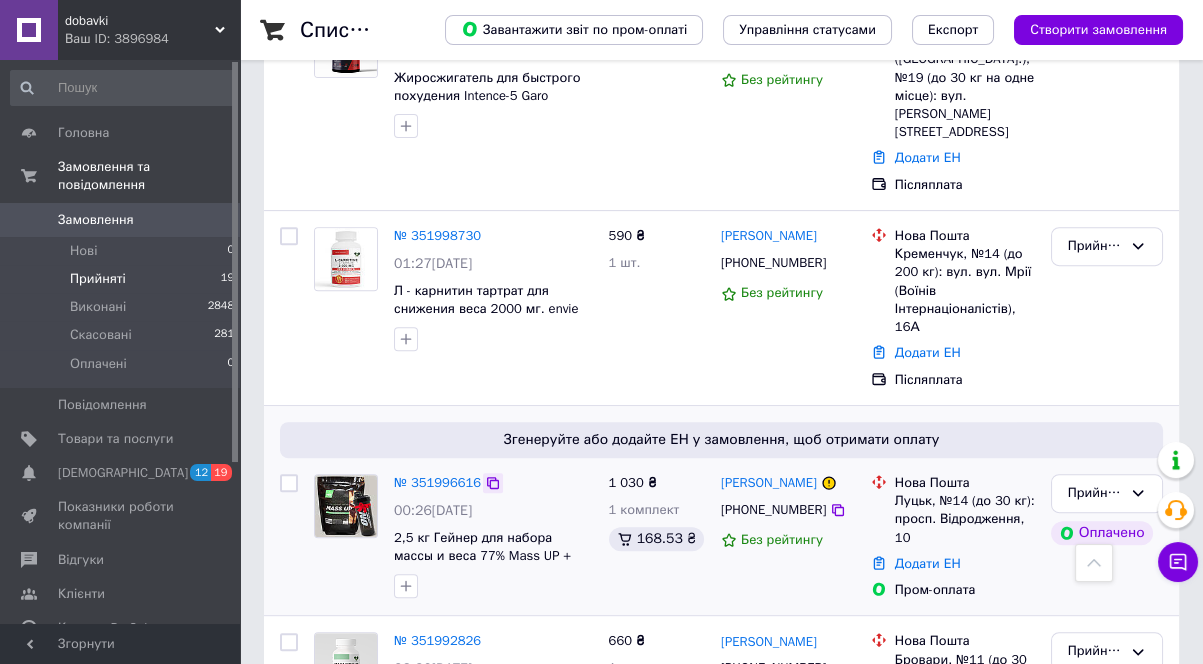 click 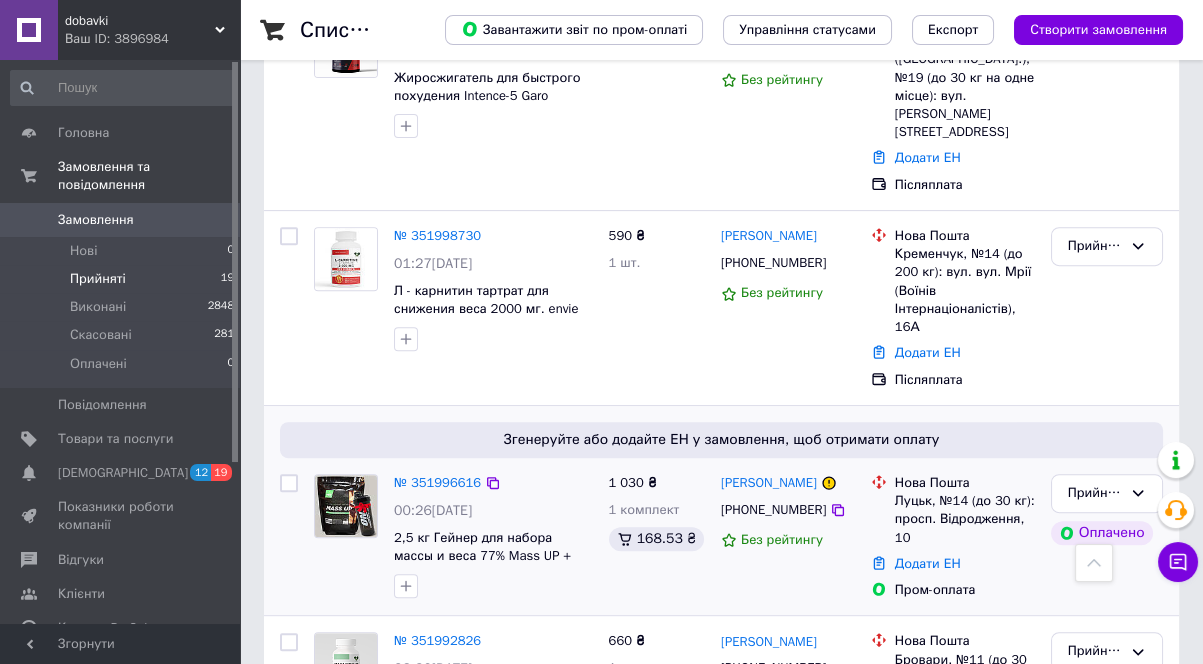 click on "Згенеруйте або додайте ЕН у замовлення, щоб отримати оплату" at bounding box center [721, 440] 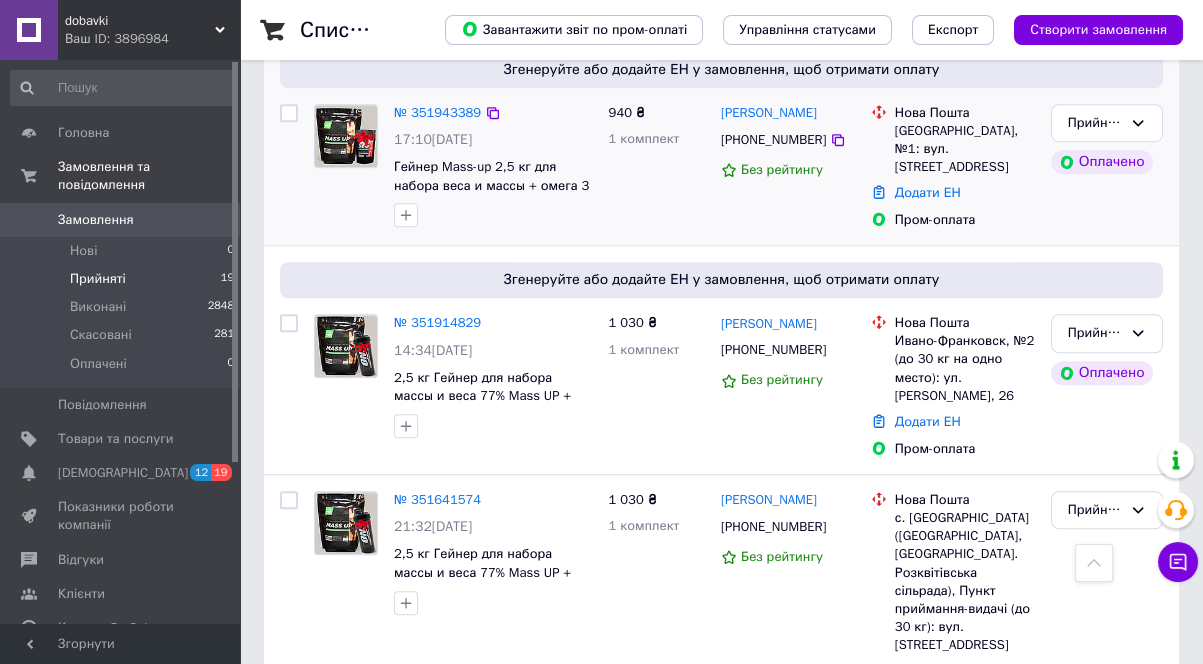 scroll, scrollTop: 2704, scrollLeft: 0, axis: vertical 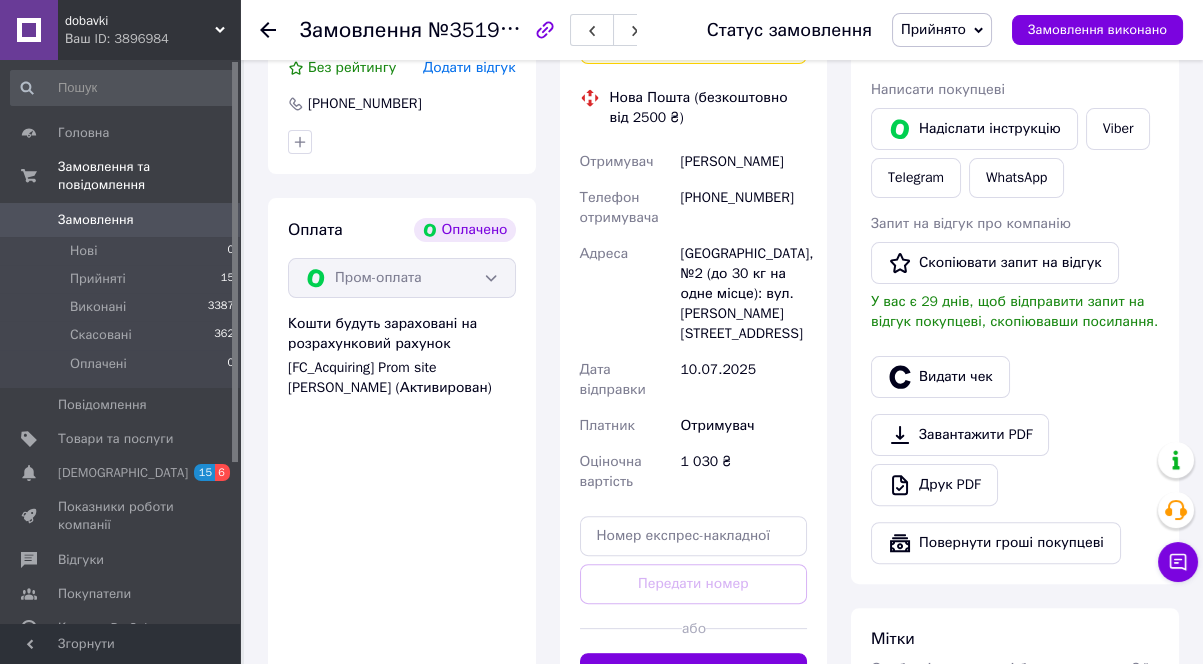 click on "Яблінчук Богдан" at bounding box center (743, 162) 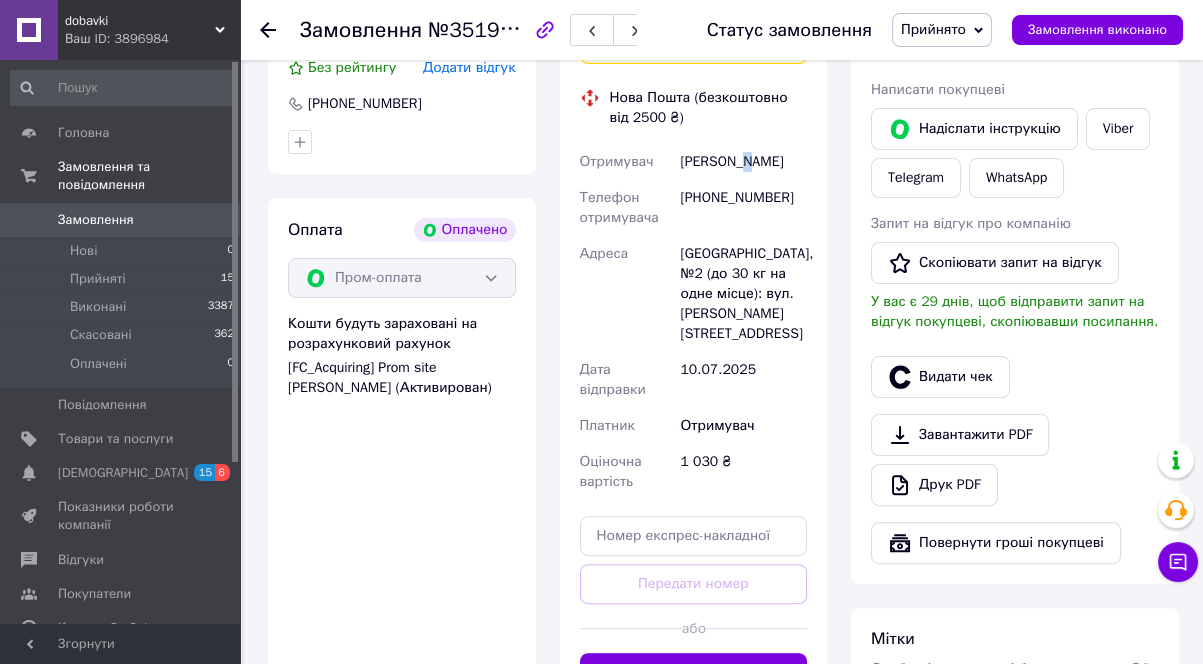 click on "Яблінчук Богдан" at bounding box center [743, 162] 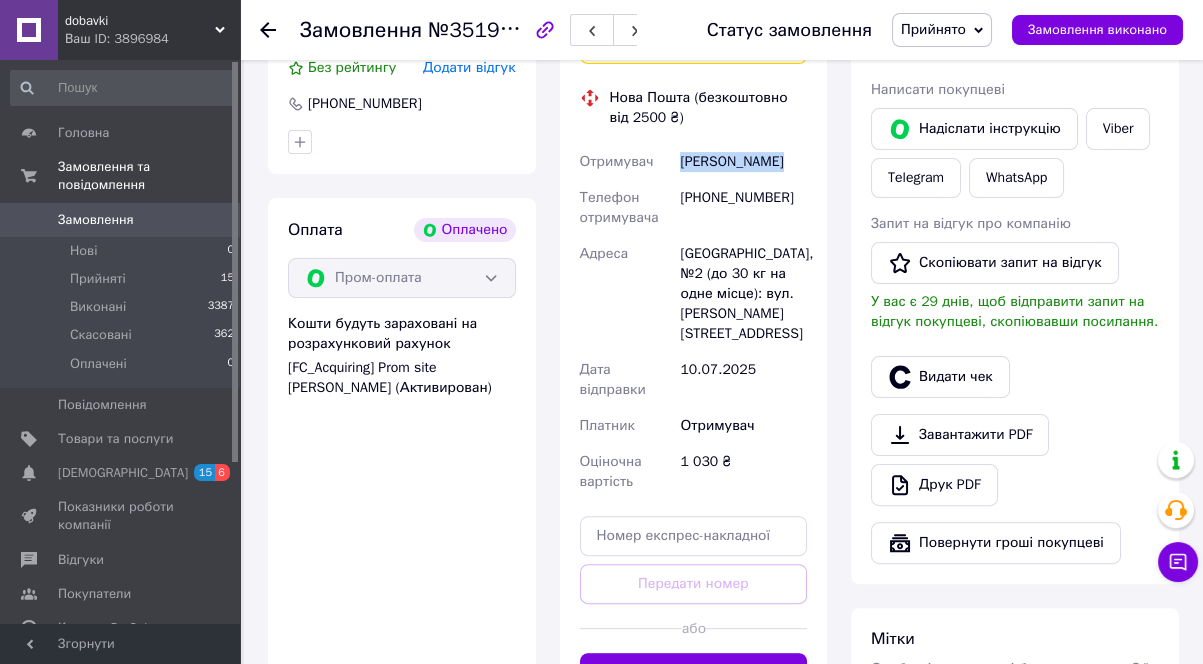click on "Яблінчук Богдан" at bounding box center [743, 162] 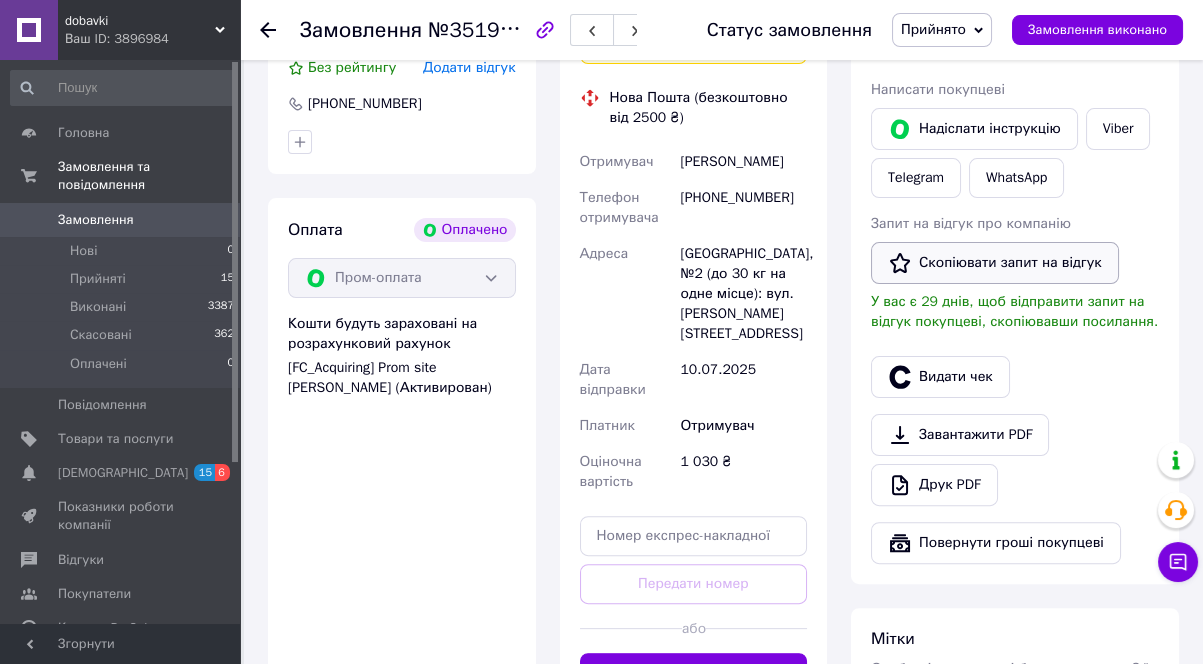 drag, startPoint x: 1147, startPoint y: 206, endPoint x: 1082, endPoint y: 251, distance: 79.05694 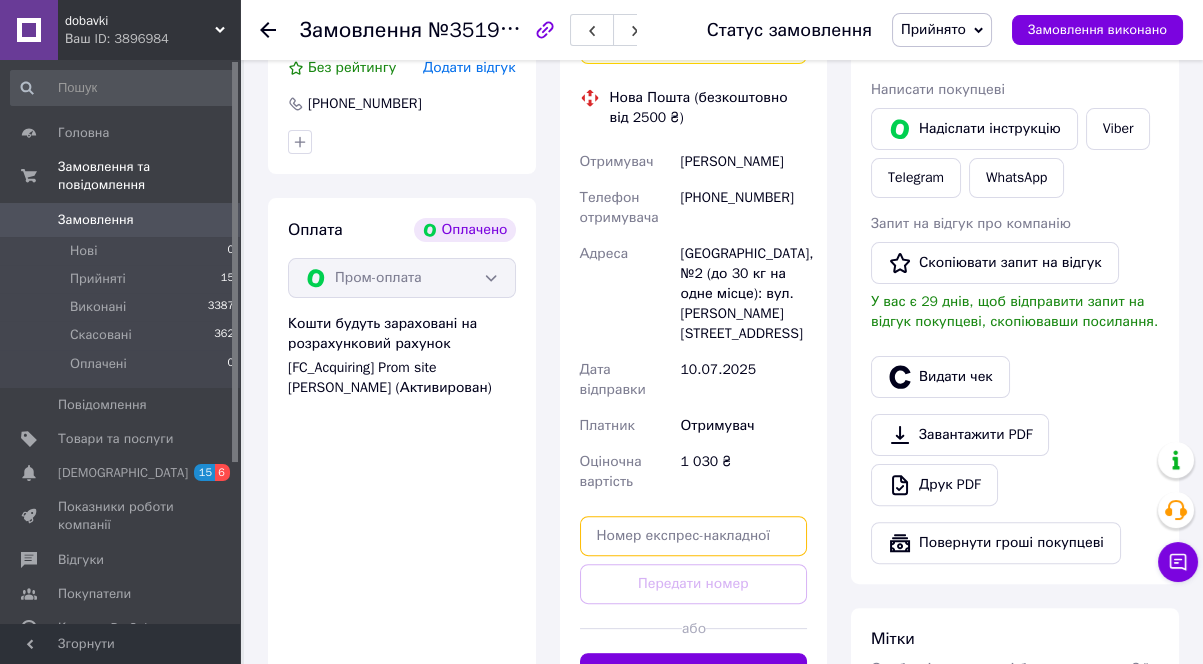click at bounding box center (694, 536) 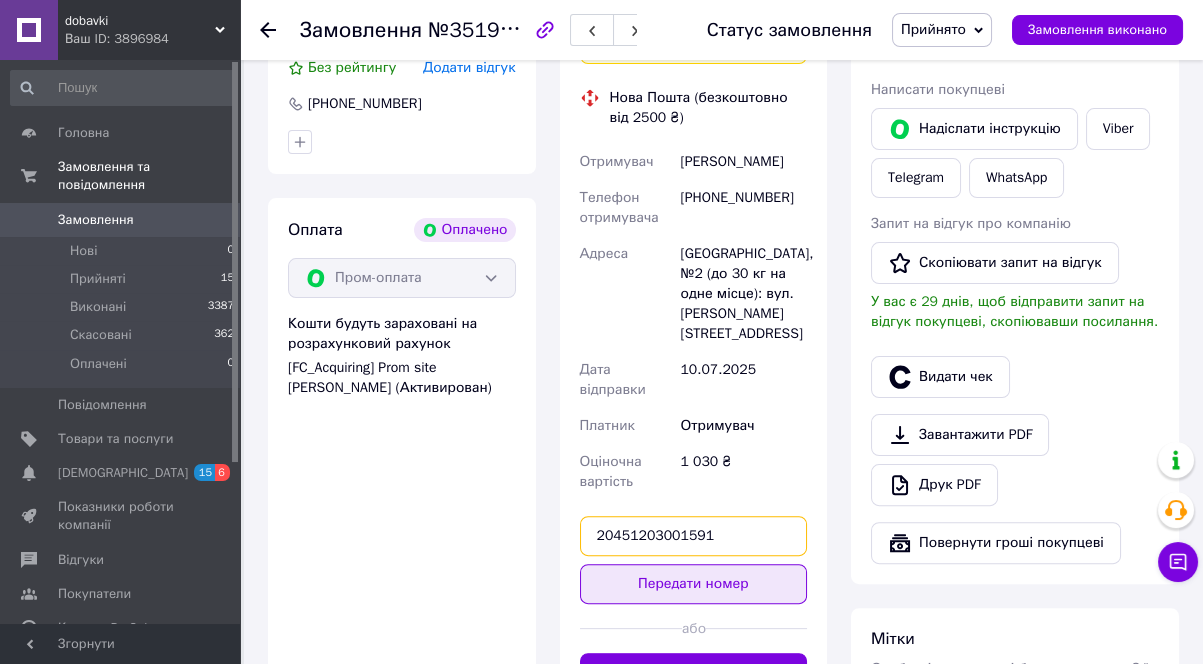 type on "20451203001591" 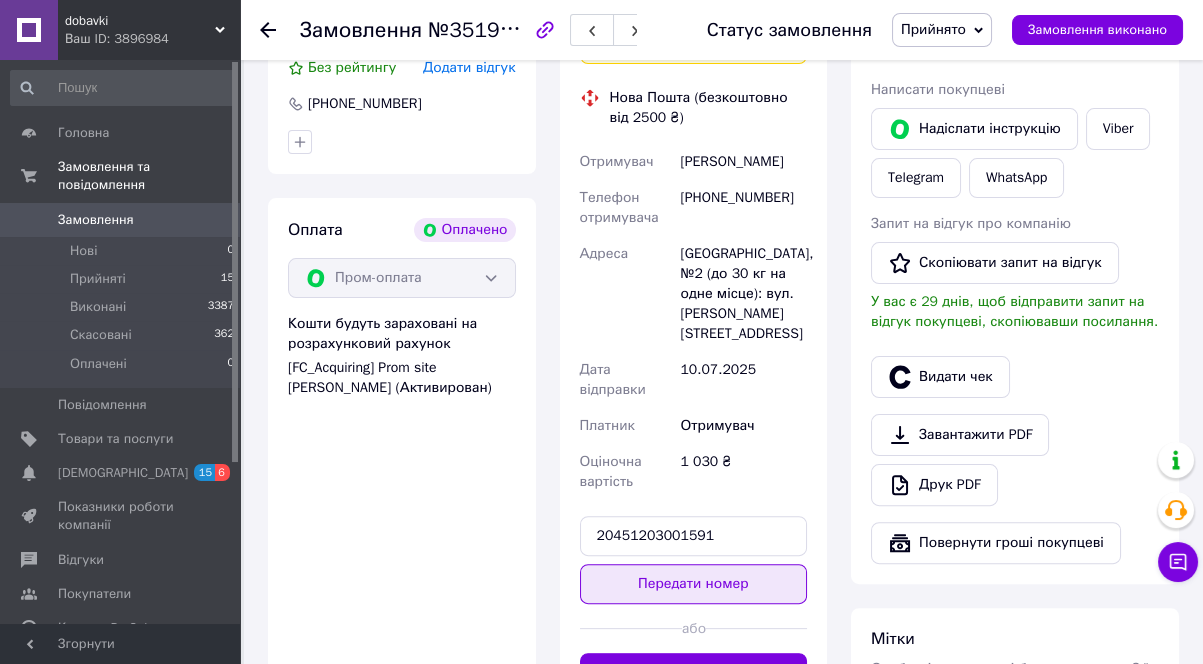 click on "Передати номер" at bounding box center (694, 584) 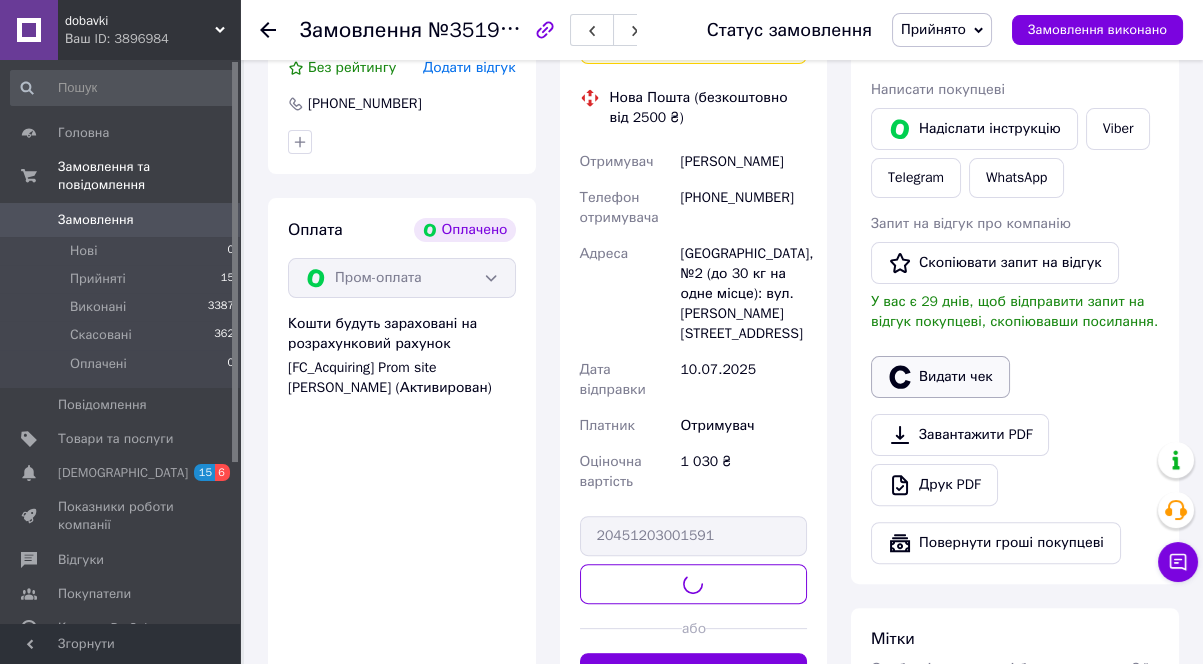 click on "Видати чек" at bounding box center [940, 377] 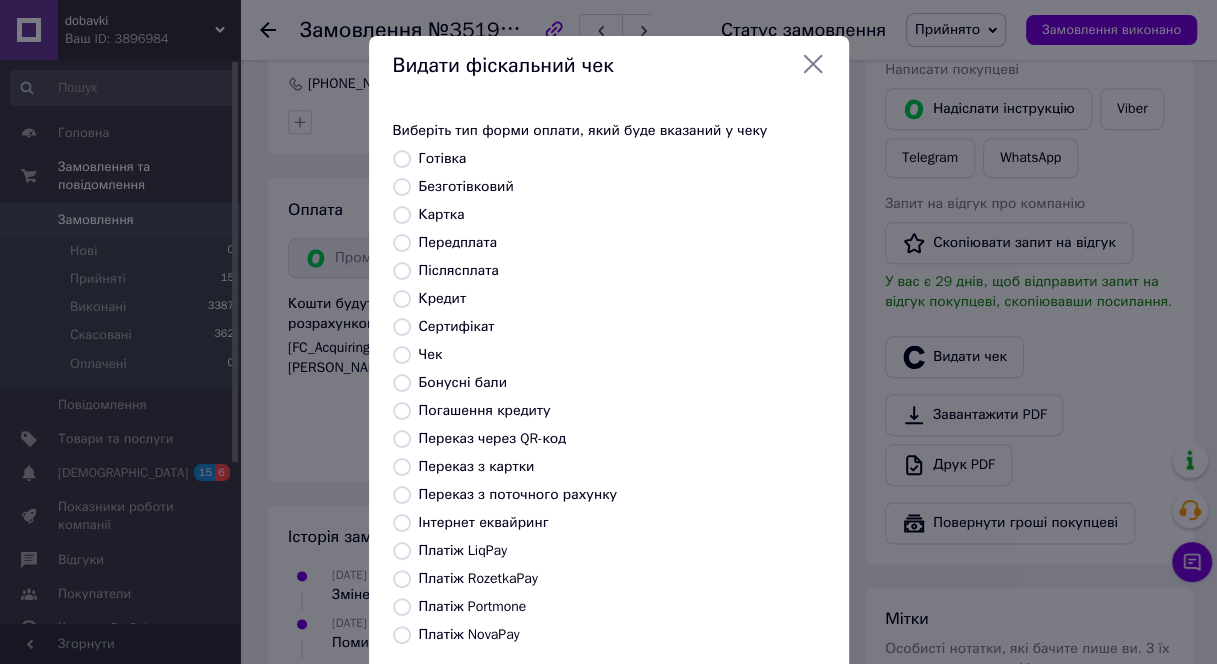 click on "Безготівковий" at bounding box center [402, 187] 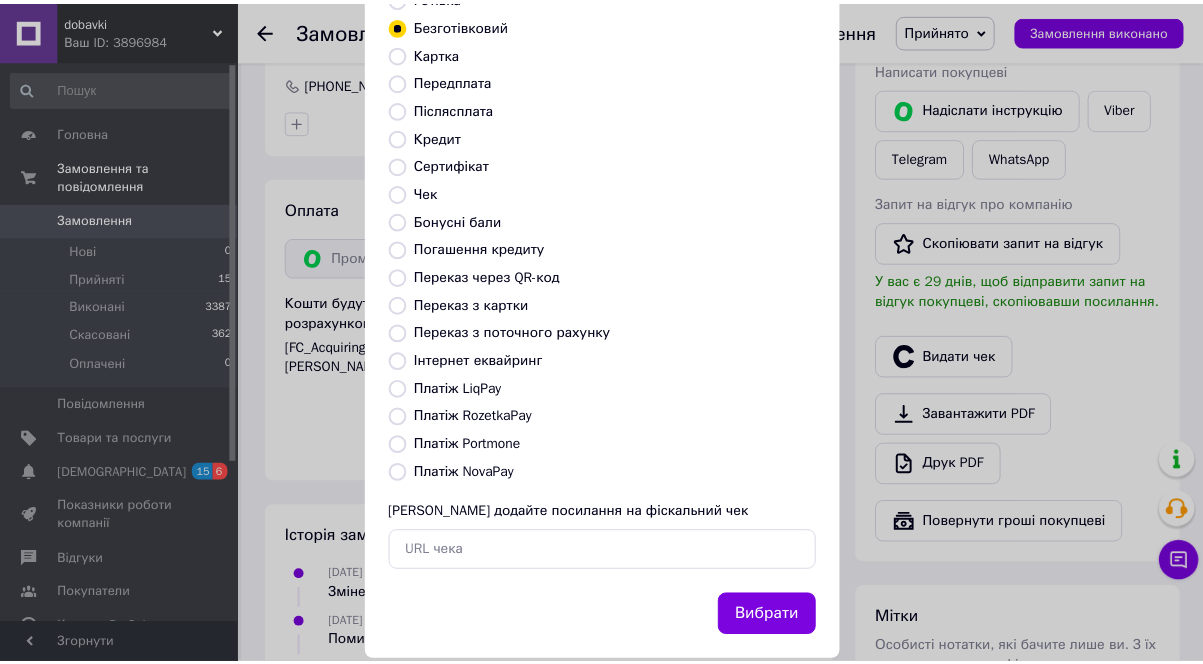 scroll, scrollTop: 194, scrollLeft: 0, axis: vertical 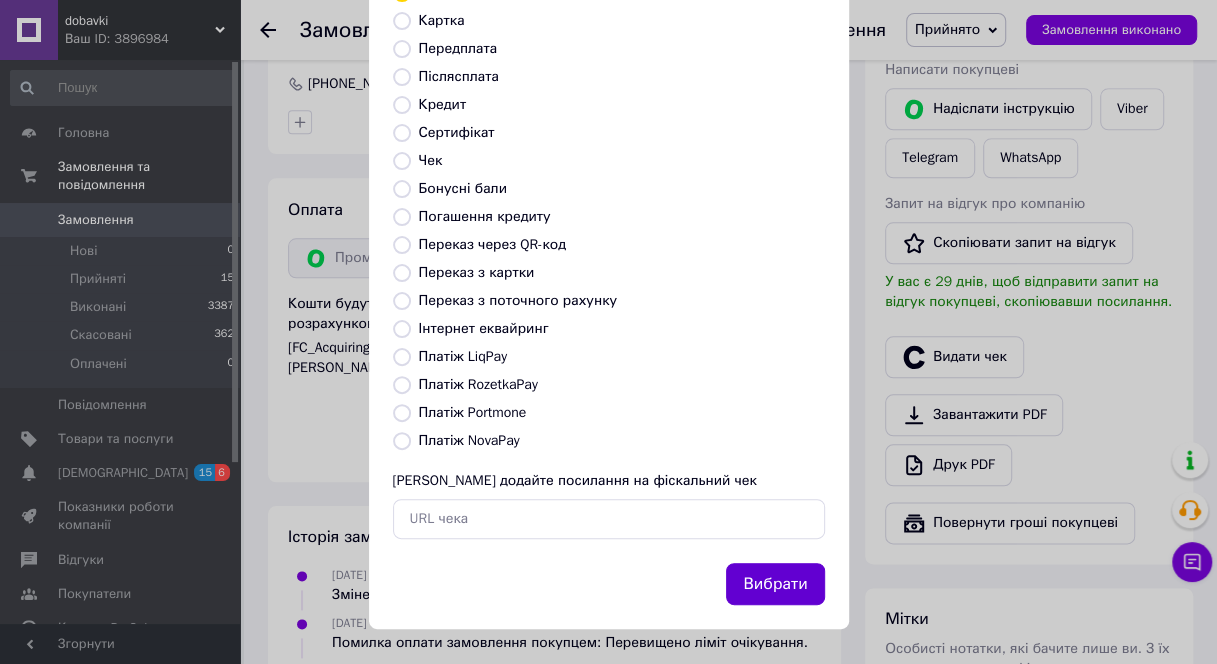 click on "Вибрати" at bounding box center [775, 584] 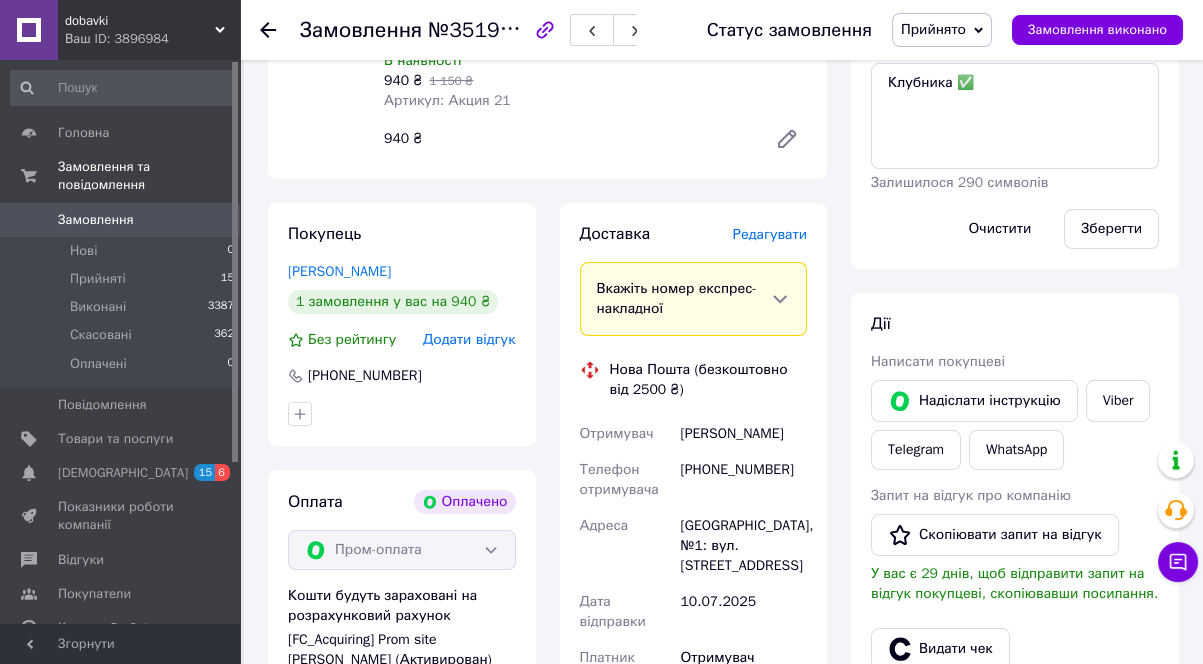 scroll, scrollTop: 1000, scrollLeft: 0, axis: vertical 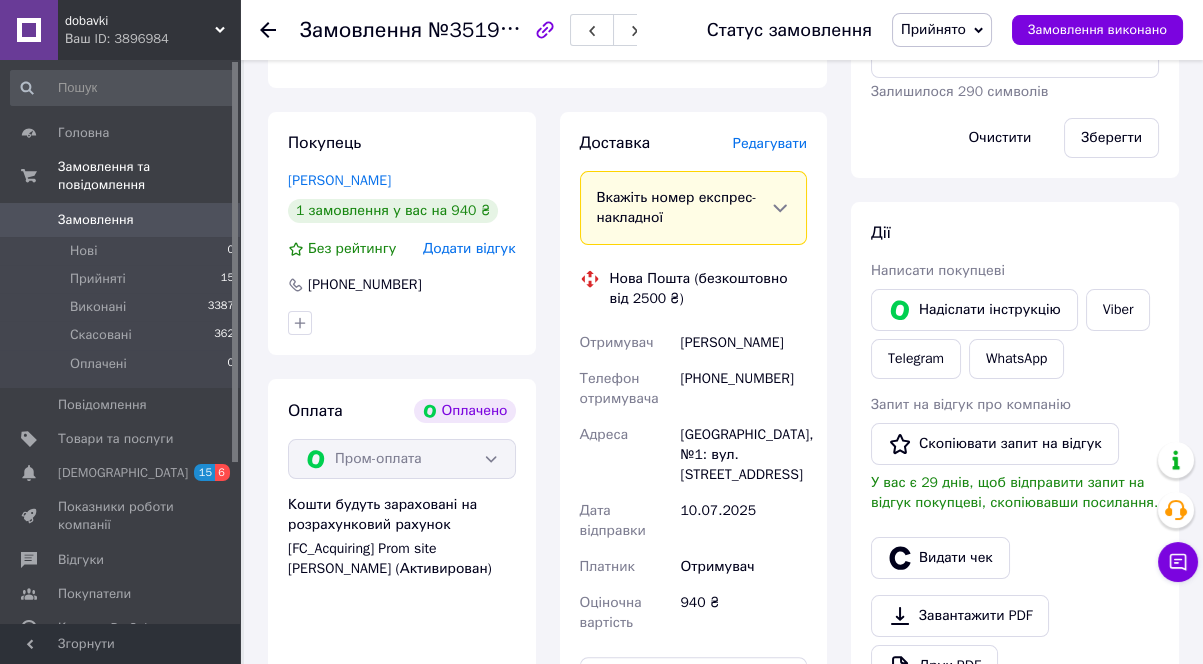 click on "[PERSON_NAME]" at bounding box center (743, 343) 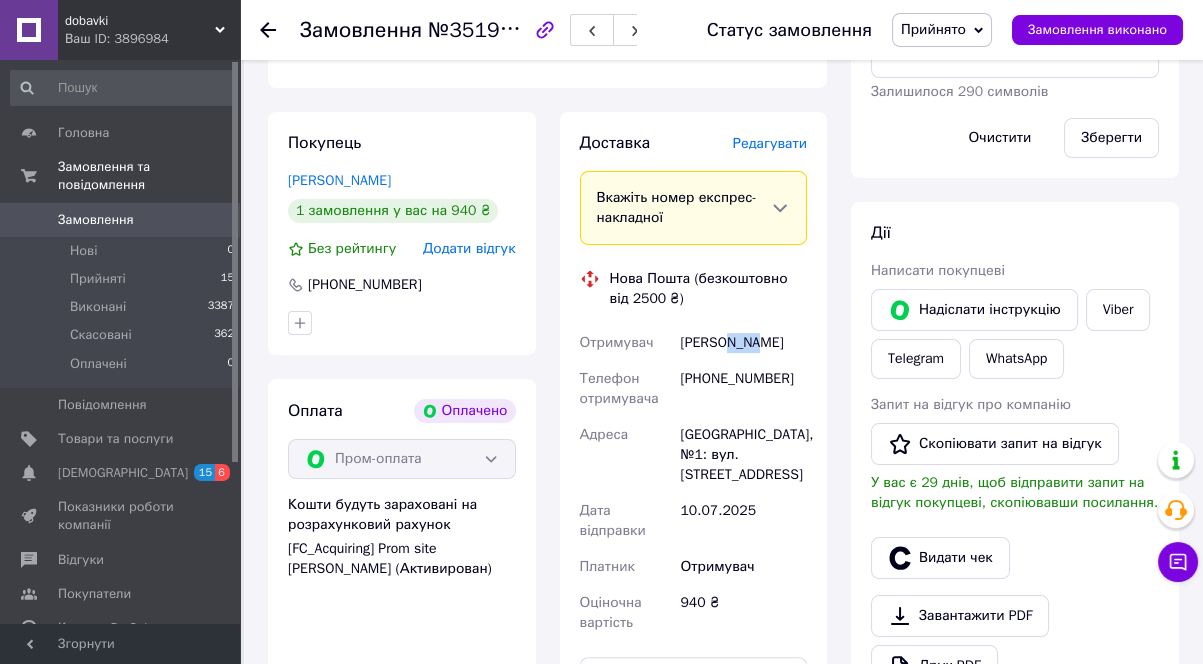 click on "[PERSON_NAME]" at bounding box center (743, 343) 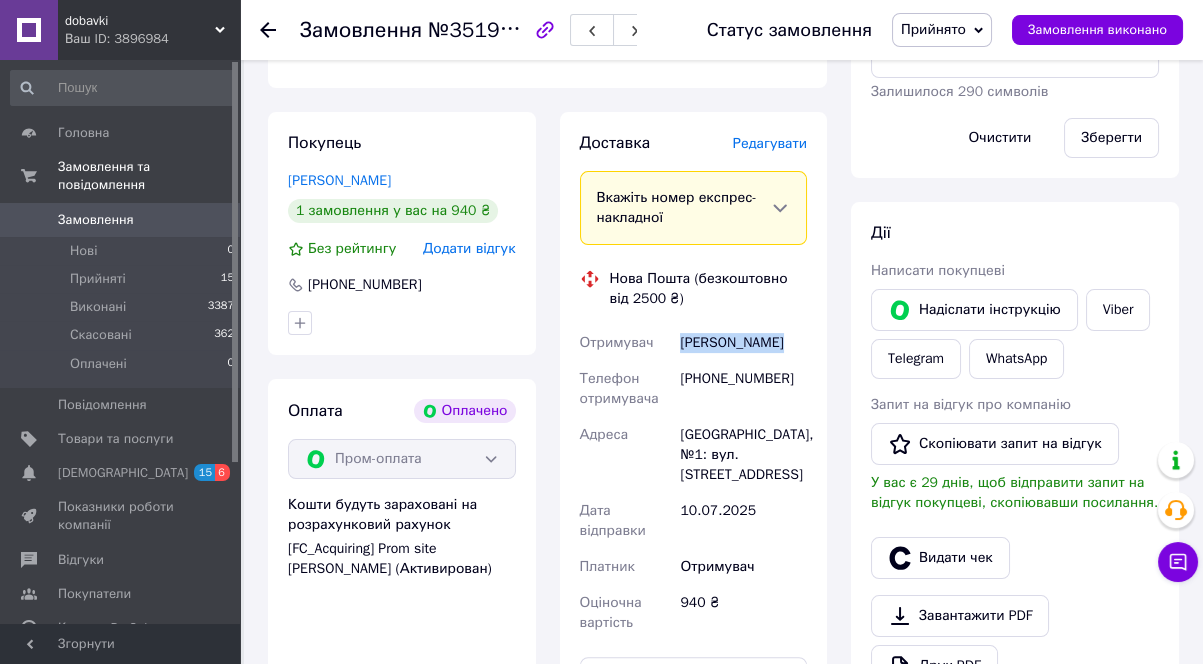 click on "[PERSON_NAME]" at bounding box center [743, 343] 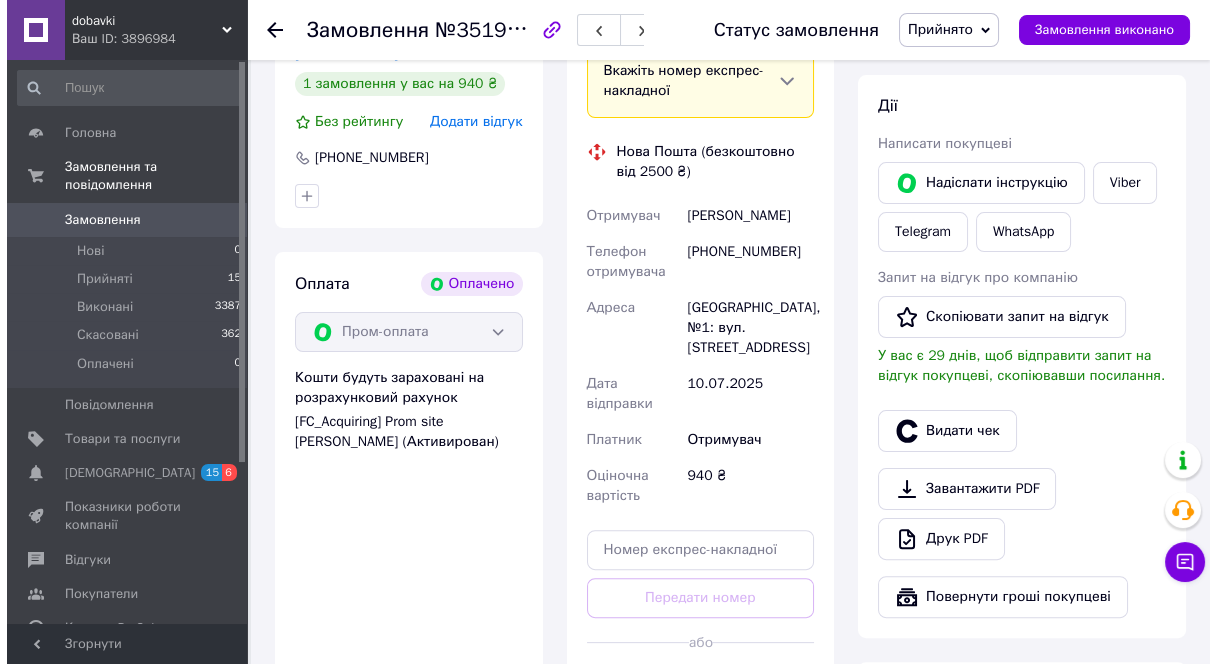scroll, scrollTop: 1272, scrollLeft: 0, axis: vertical 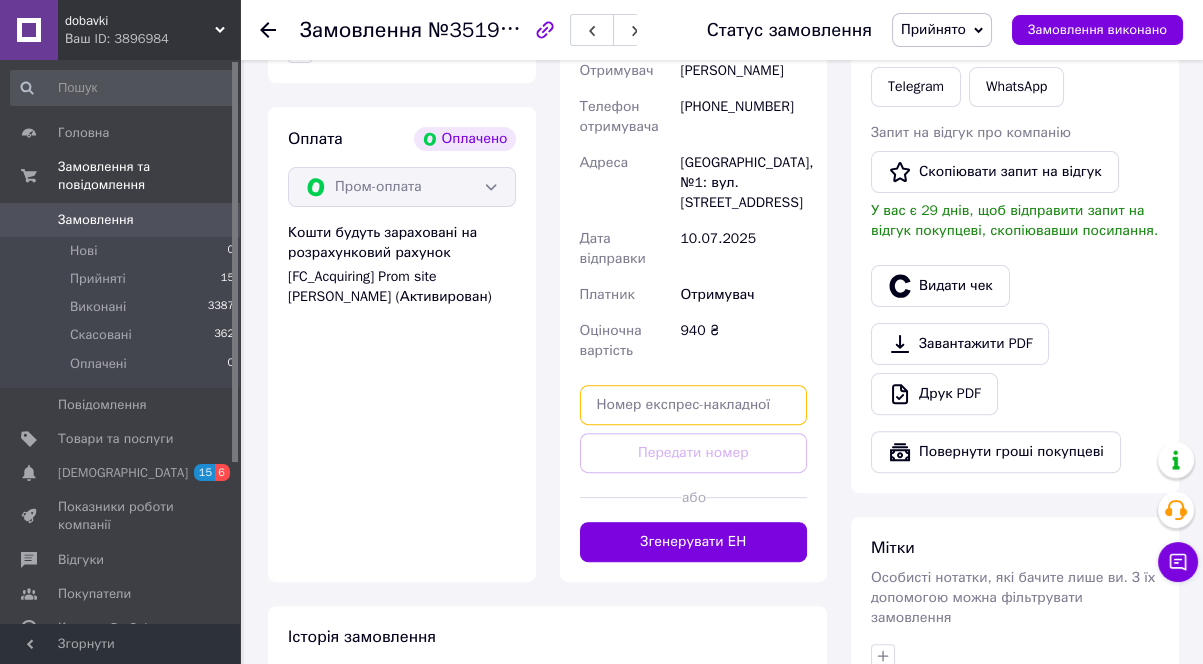 click at bounding box center [694, 405] 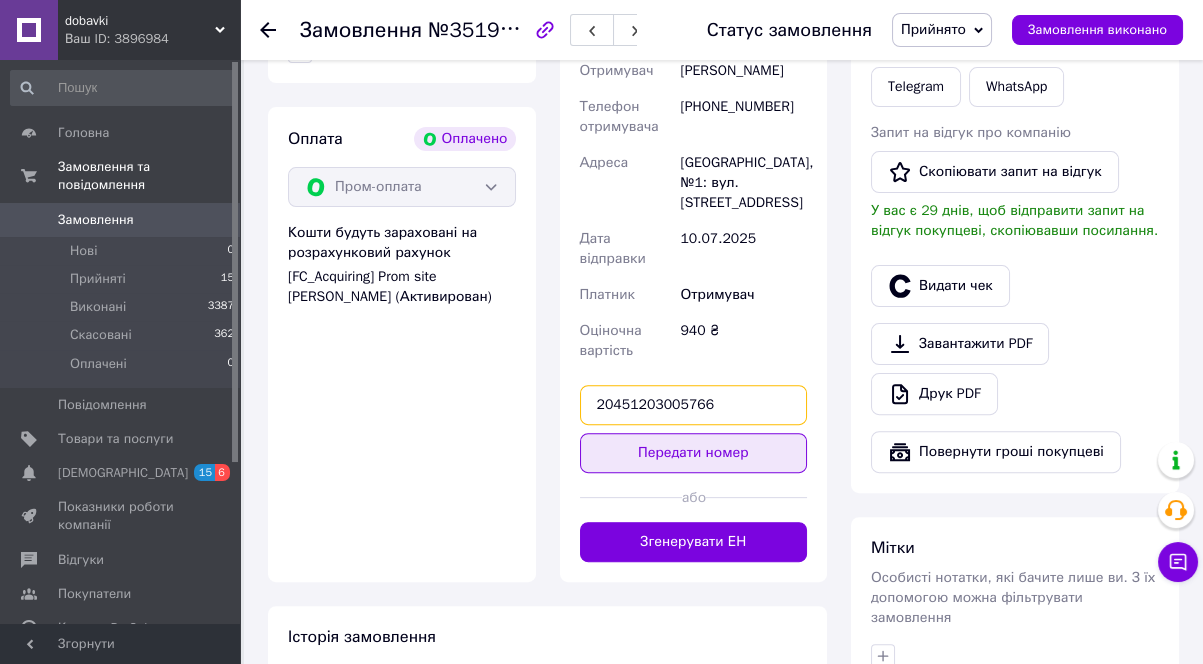 type on "20451203005766" 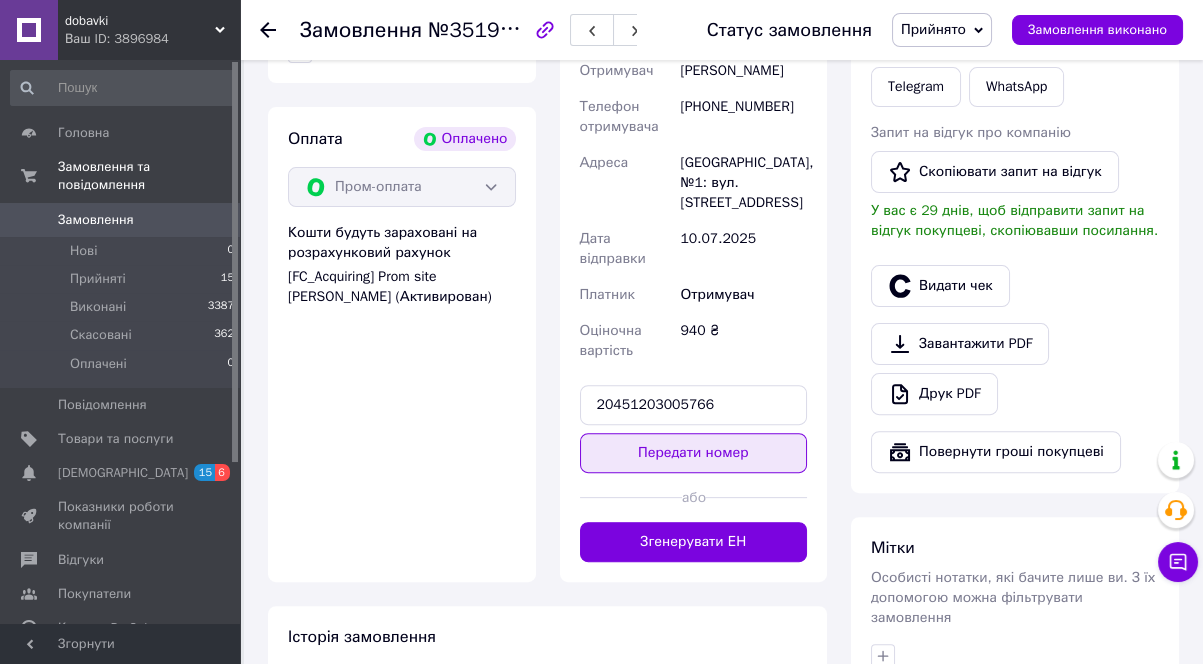 click on "Передати номер" at bounding box center [694, 453] 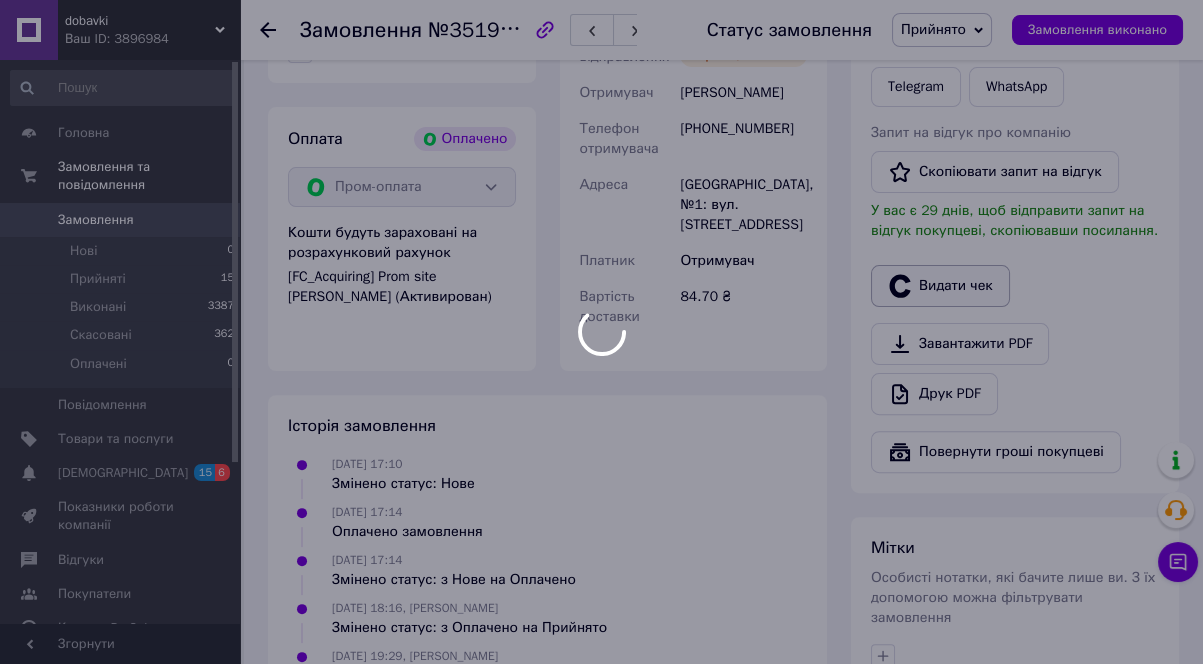 click on "Видати чек" at bounding box center (940, 286) 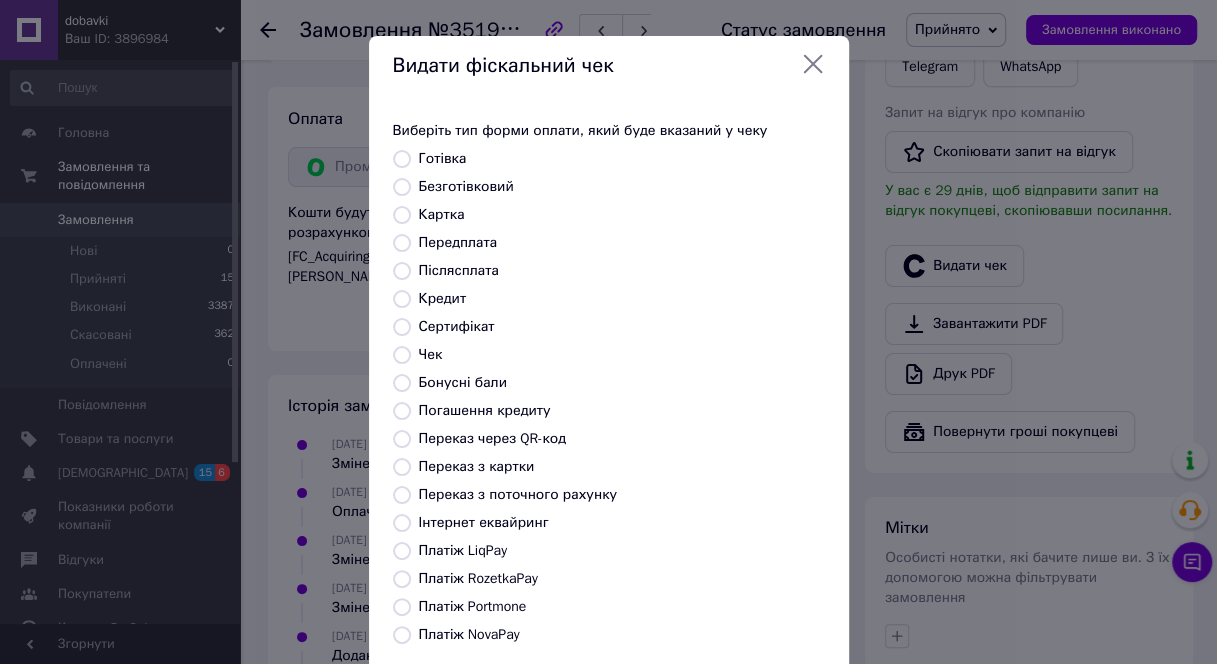 click on "Безготівковий" at bounding box center (402, 187) 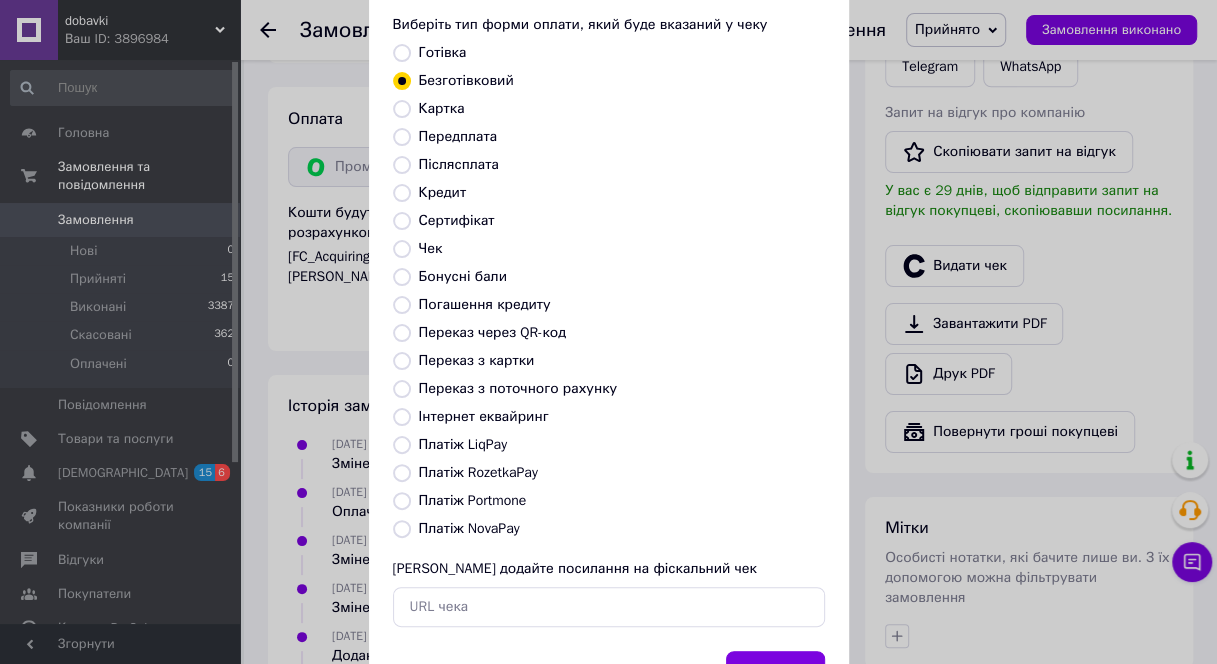 scroll, scrollTop: 194, scrollLeft: 0, axis: vertical 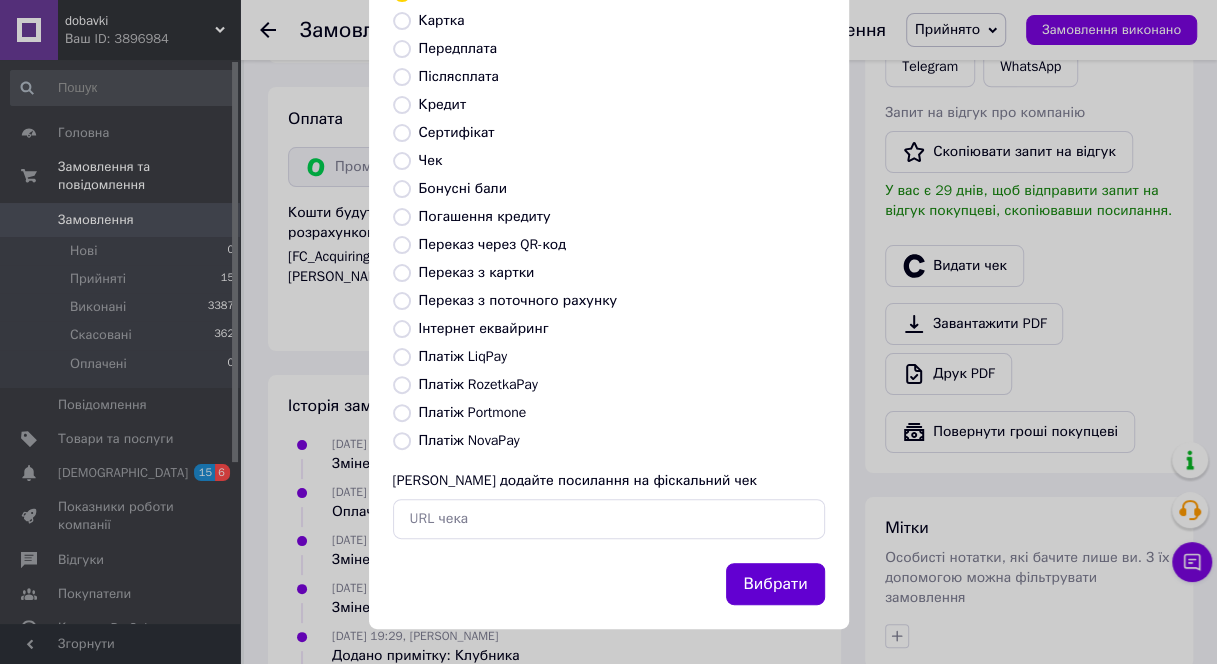click on "Вибрати" at bounding box center [775, 584] 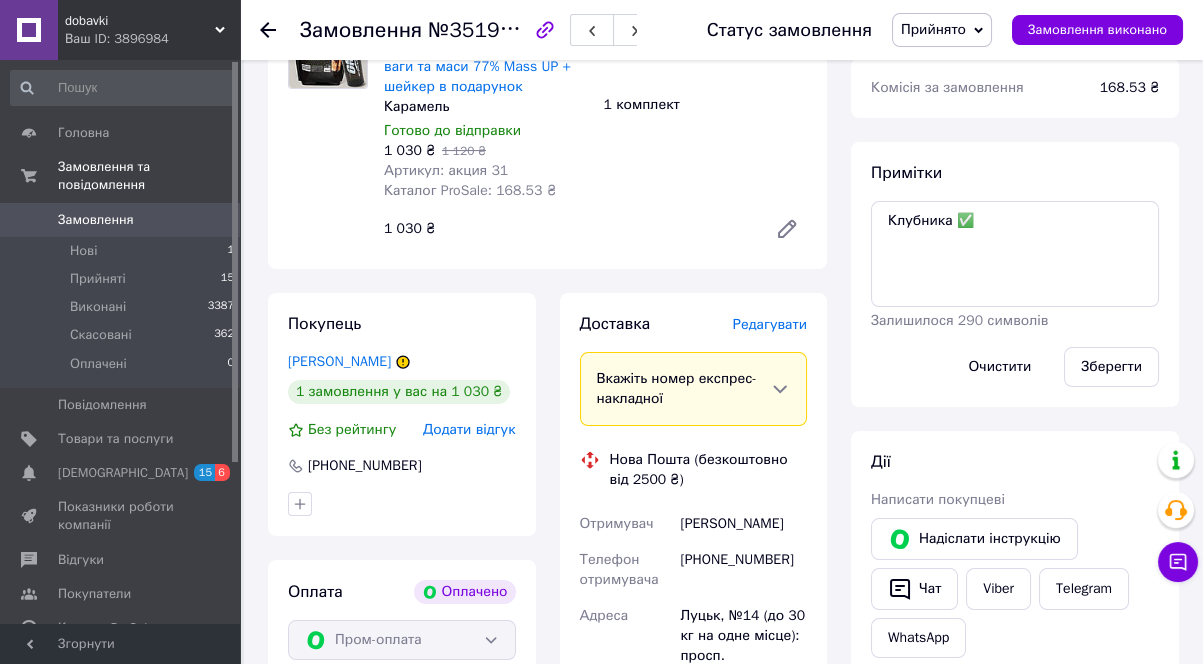 scroll, scrollTop: 1000, scrollLeft: 0, axis: vertical 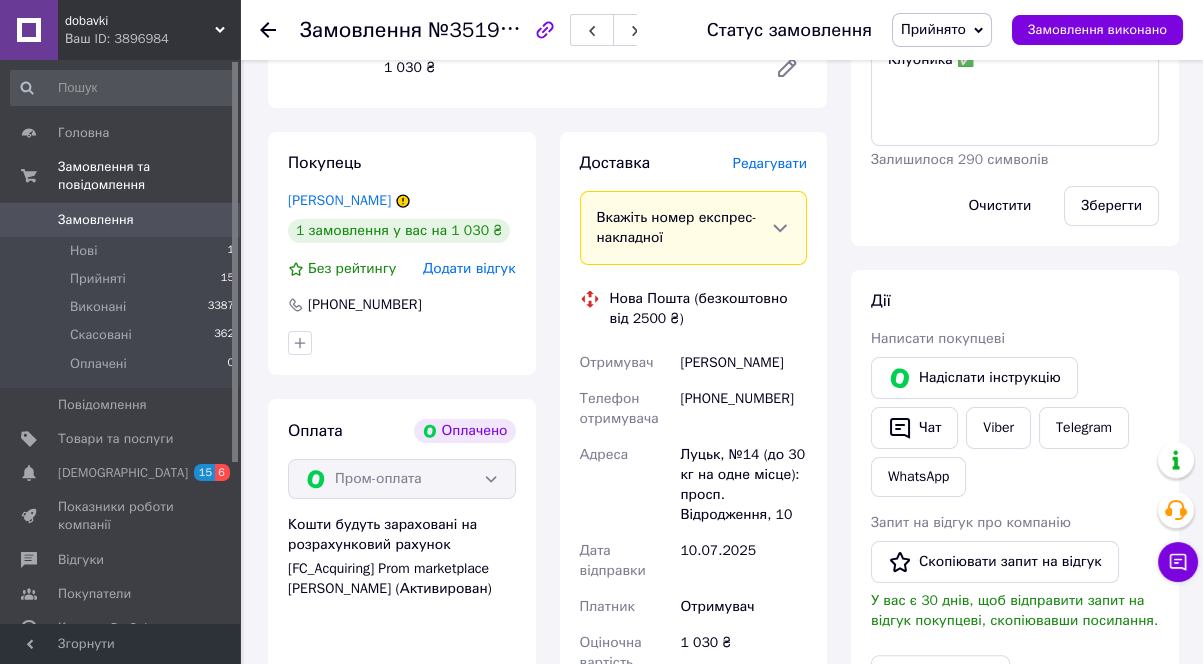 click on "Калюх Роман" at bounding box center [743, 363] 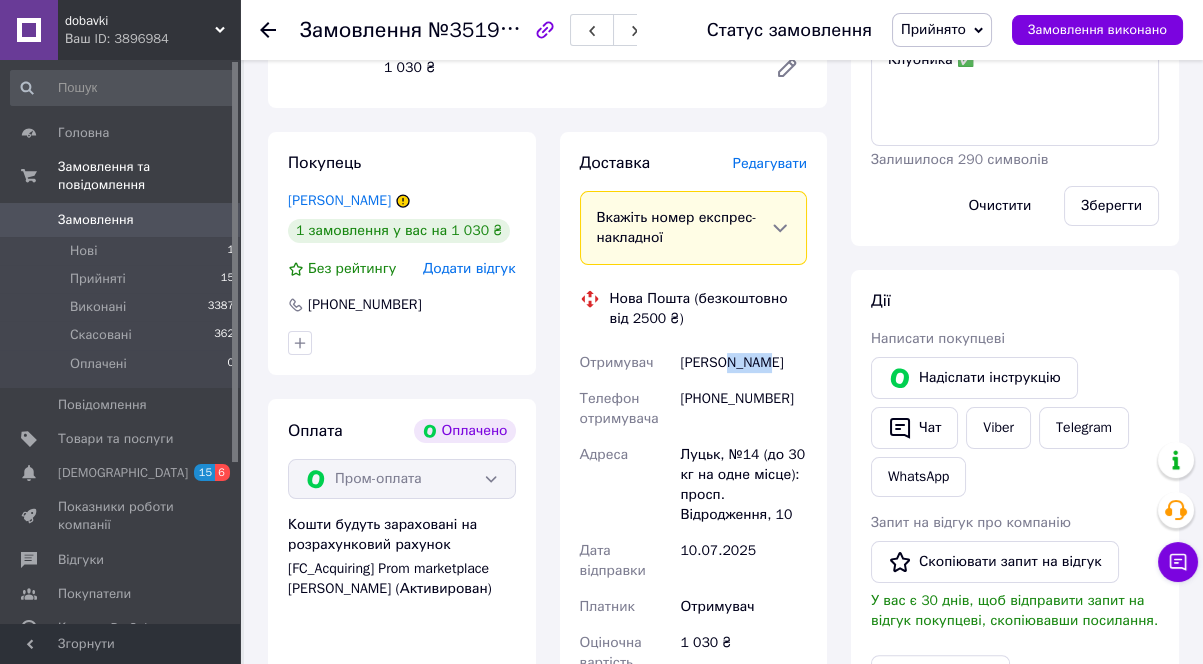 click on "Калюх Роман" at bounding box center [743, 363] 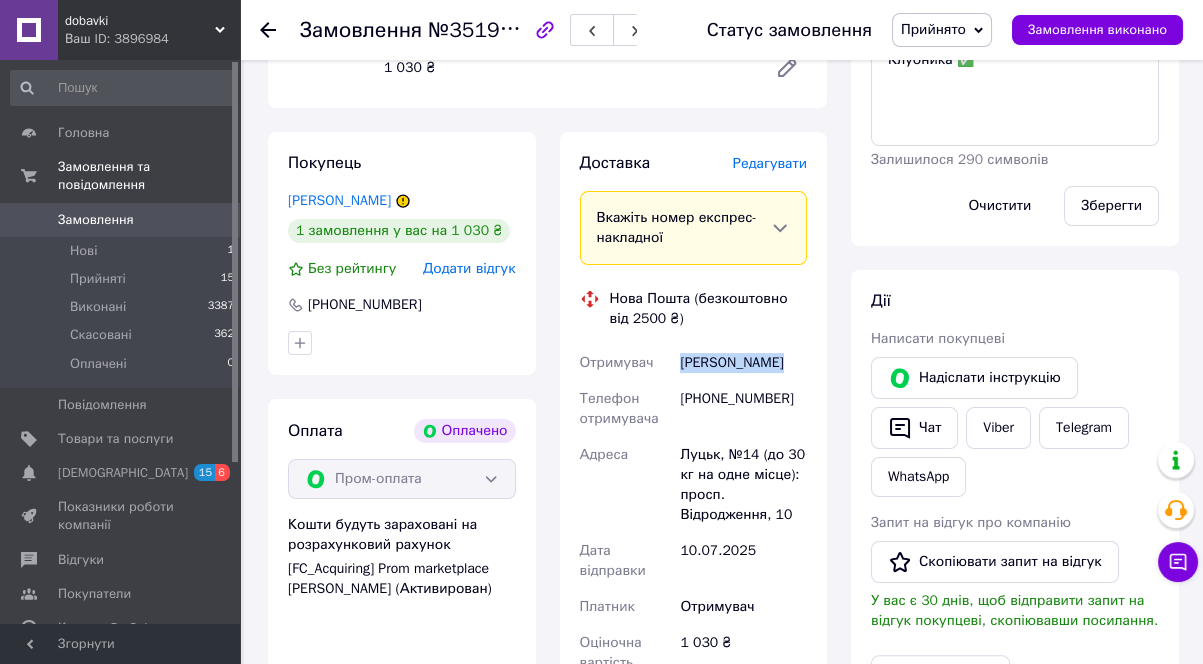 click on "Калюх Роман" at bounding box center [743, 363] 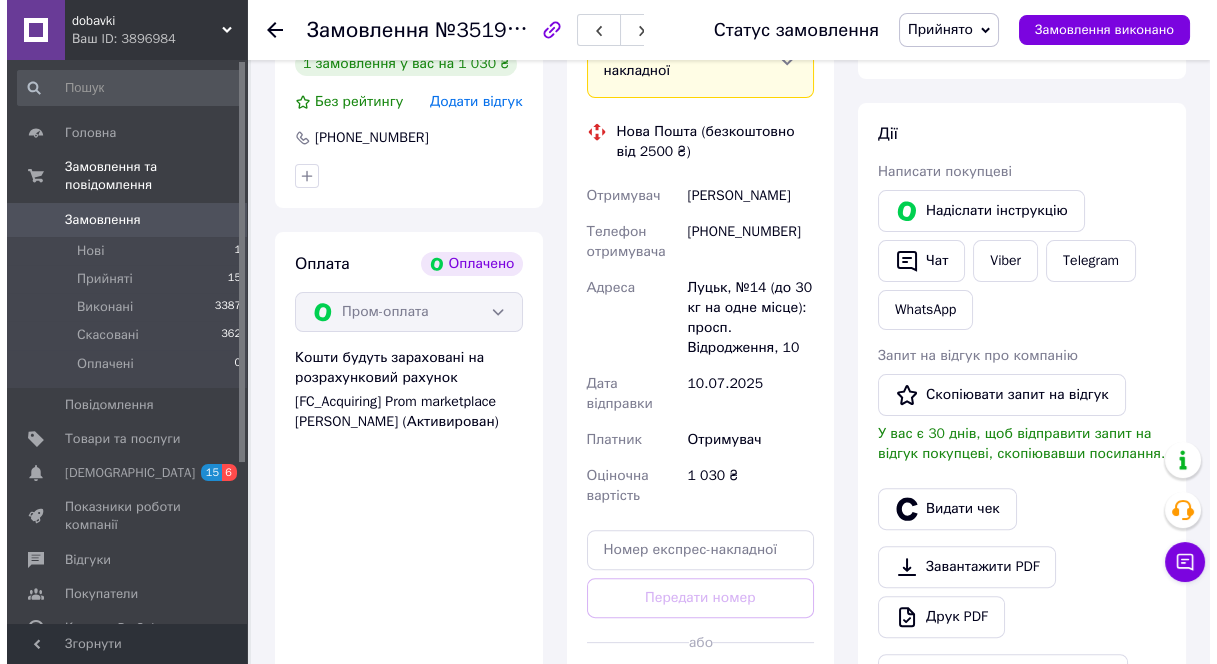 scroll, scrollTop: 1363, scrollLeft: 0, axis: vertical 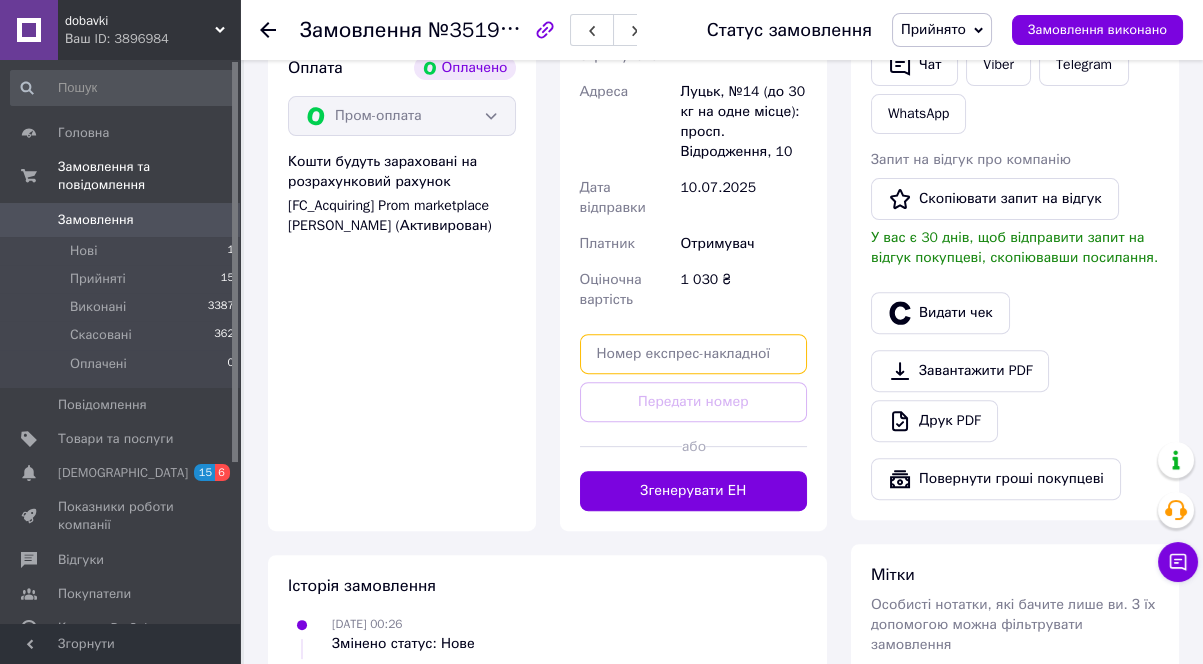 click at bounding box center [694, 354] 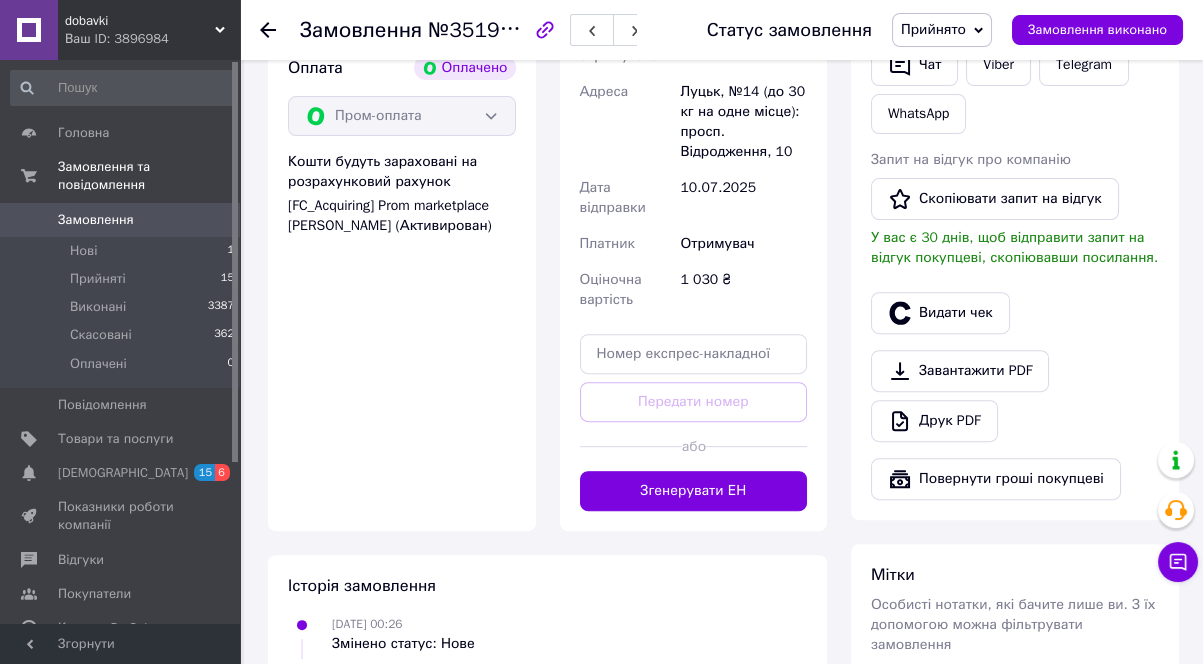 click on "Доставка Редагувати Вкажіть номер експрес-накладної Обов'язково введіть номер експрес-накладної,
якщо створювали її не на цій сторінці. У разі,
якщо номер ЕН не буде доданий, ми не зможемо
виплатити гроші за замовлення Мобільний номер покупця (із замовлення) повинен відповідати номеру отримувача за накладною Нова Пошта (безкоштовно від 2500 ₴) Отримувач Калюх Роман Телефон отримувача +380985288515 Адреса Луцьк, №14 (до 30 кг на одне місце): просп. Відродження, 10 Дата відправки 10.07.2025 Платник Отримувач Оціночна вартість 1 030 ₴ Передати номер або Згенерувати ЕН" at bounding box center [694, 150] 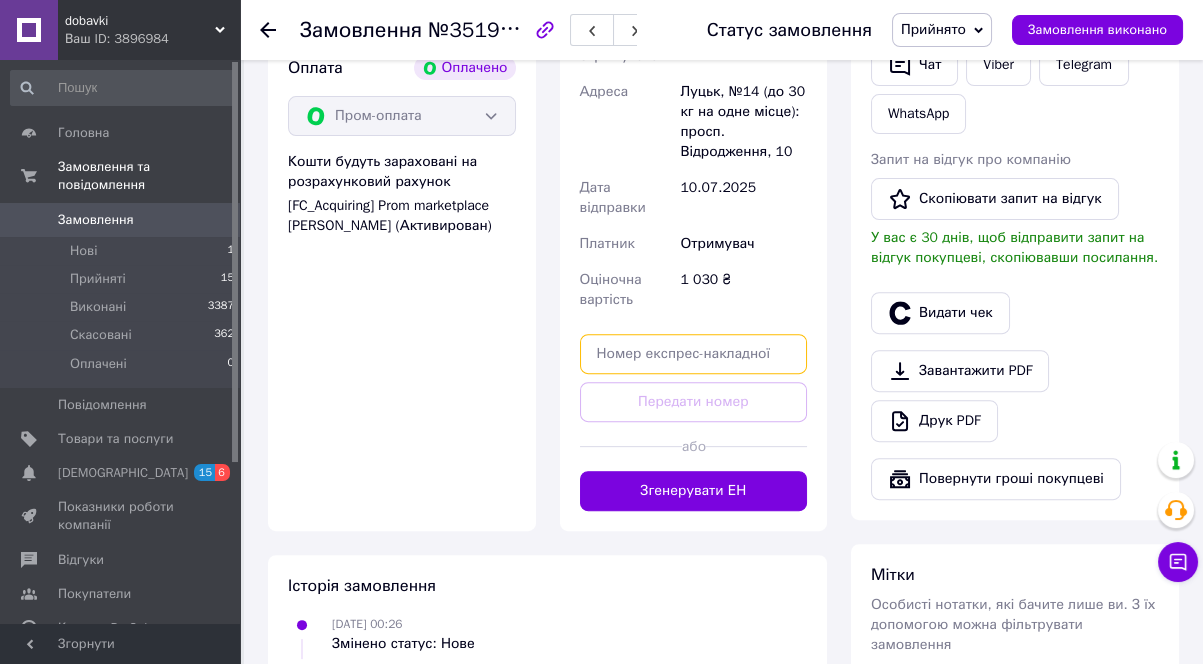 click at bounding box center (694, 354) 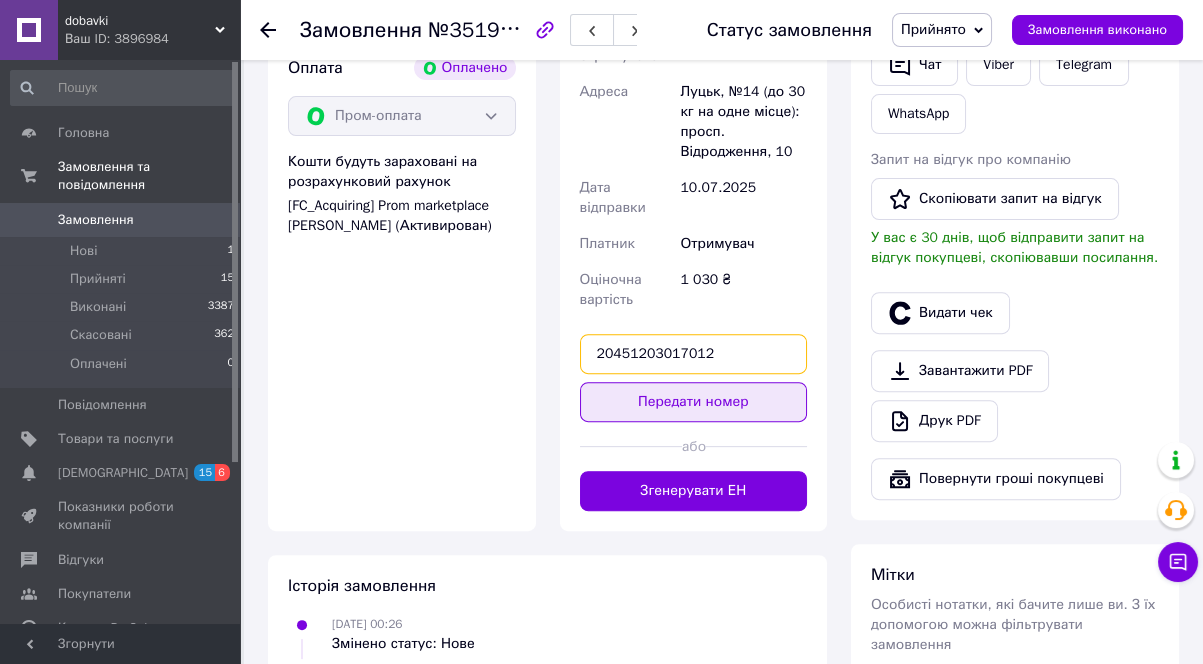 type on "20451203017012" 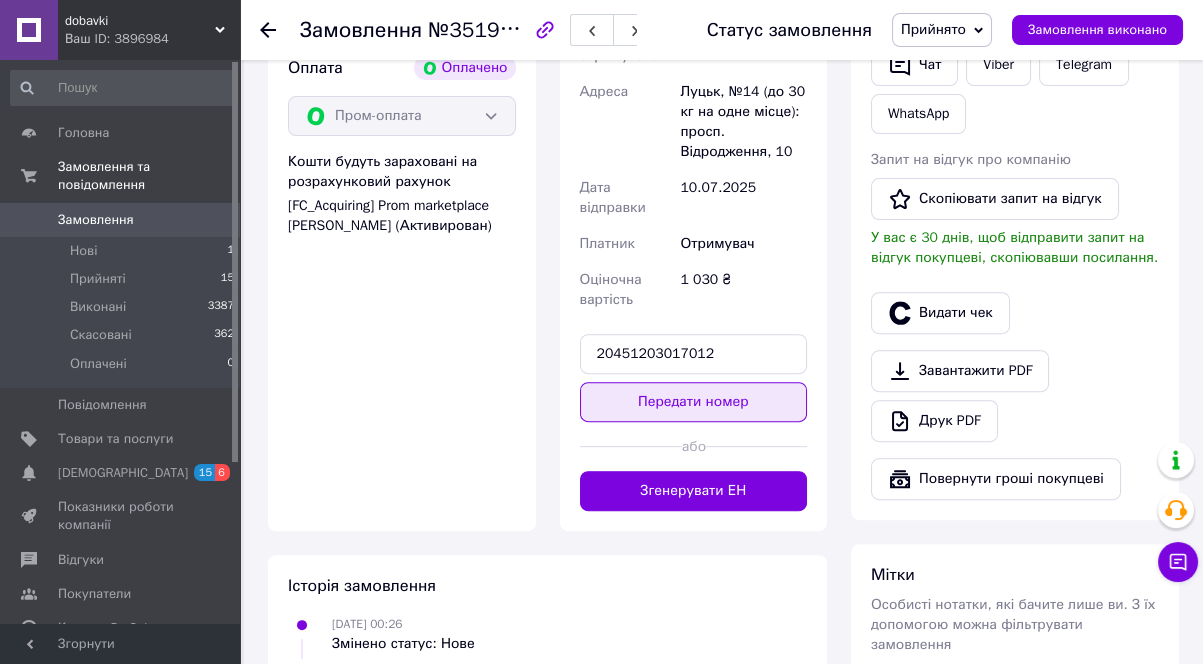 click on "Передати номер" at bounding box center (694, 402) 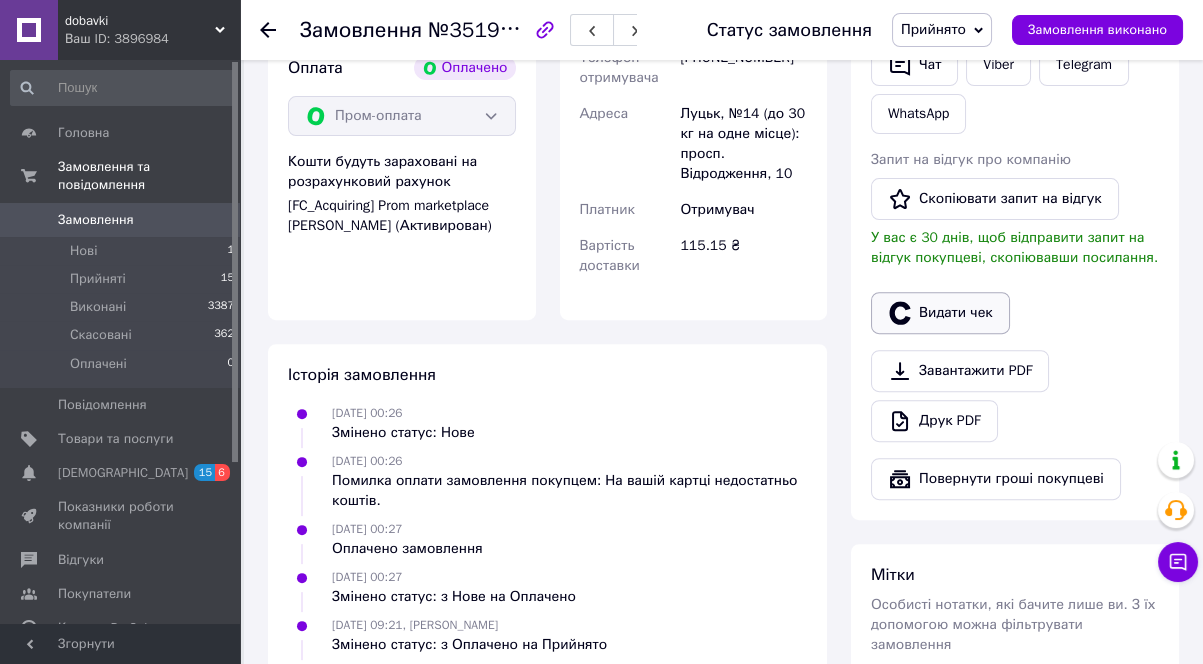 click on "Видати чек" at bounding box center (940, 313) 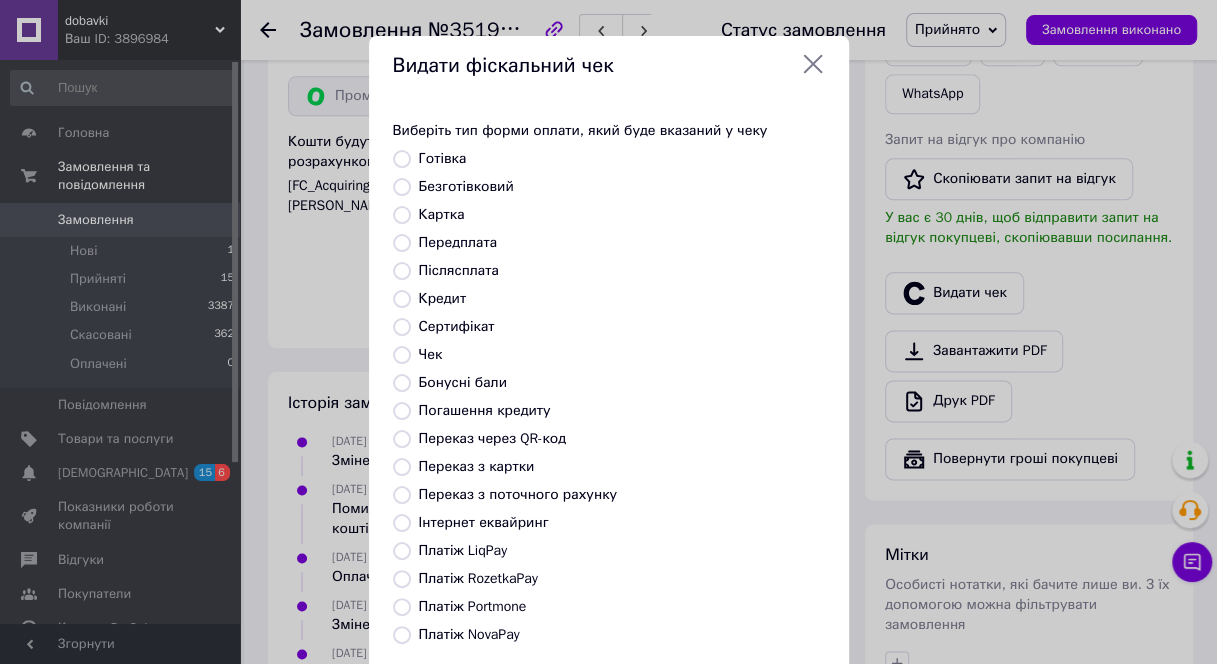 click on "Безготівковий" at bounding box center (402, 187) 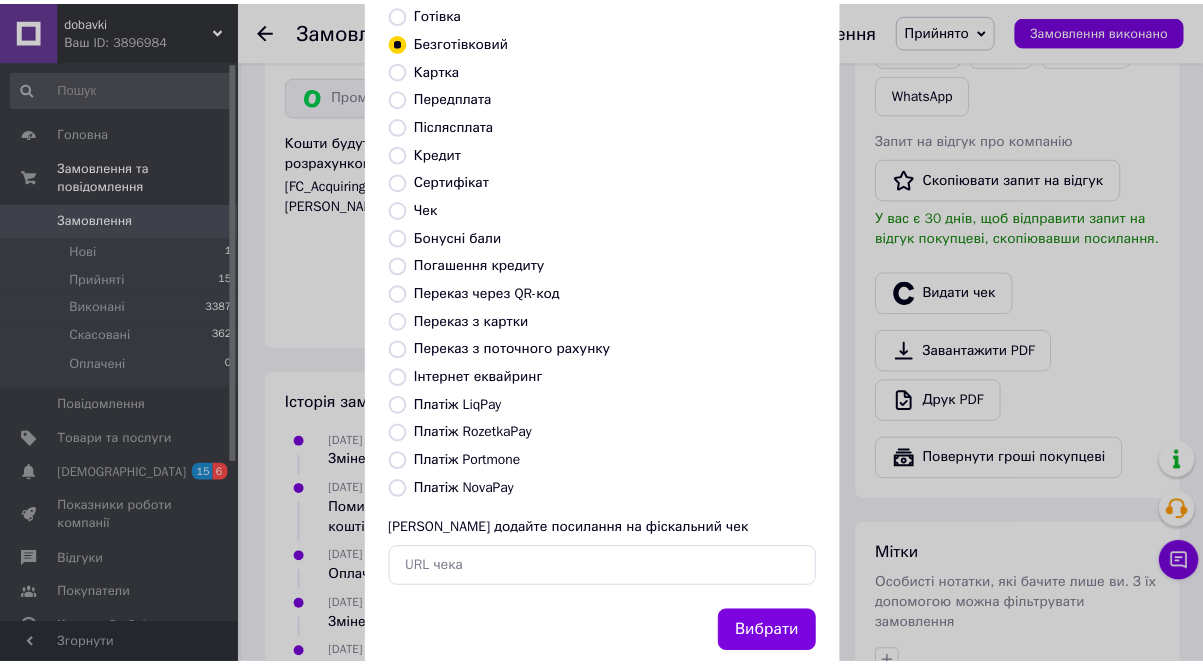 scroll, scrollTop: 194, scrollLeft: 0, axis: vertical 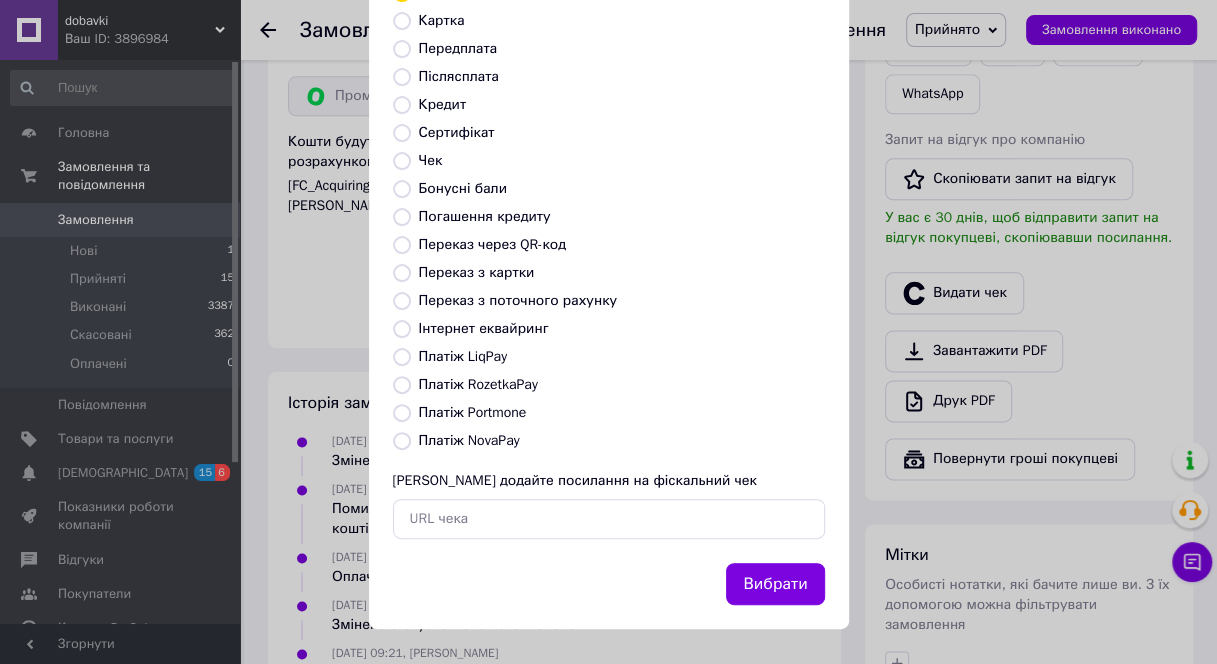 click on "Вибрати" at bounding box center [775, 584] 